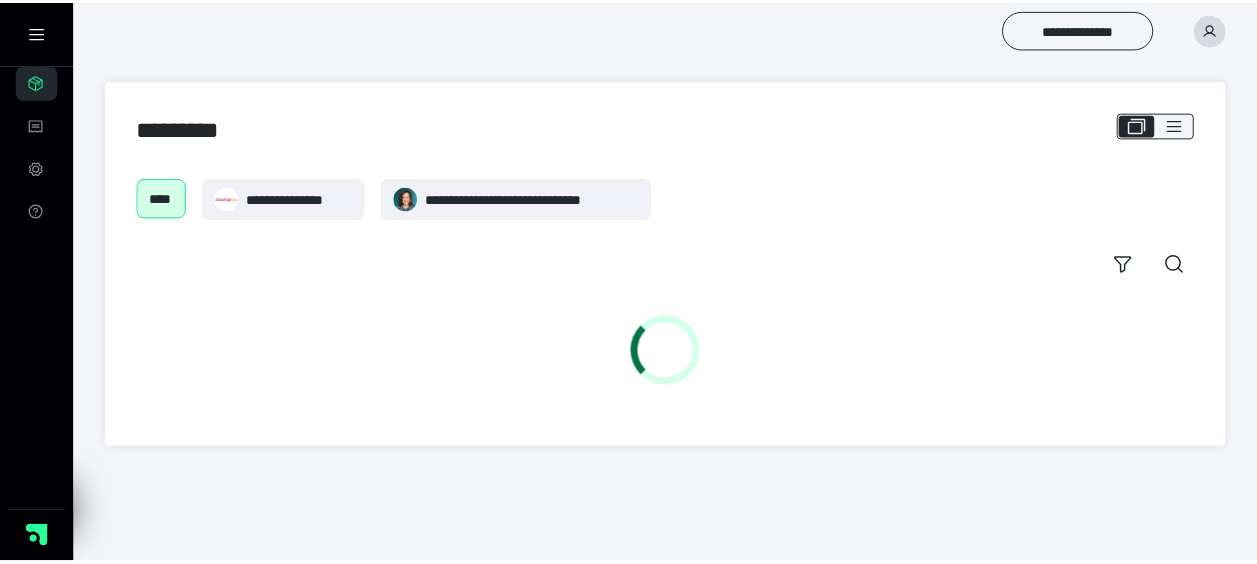 scroll, scrollTop: 0, scrollLeft: 0, axis: both 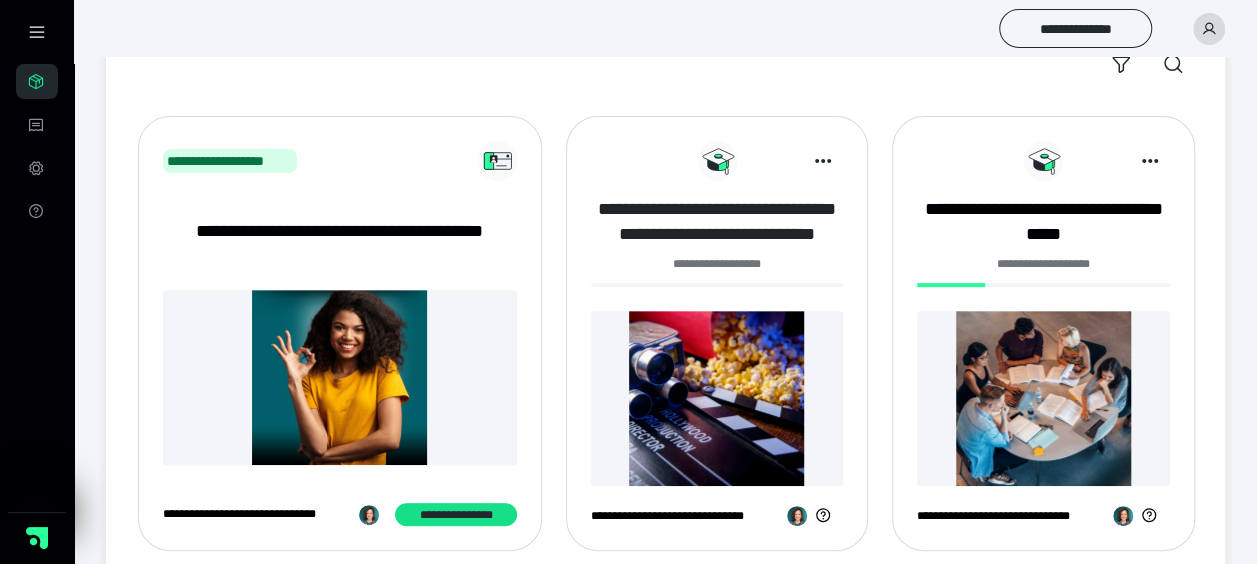 click on "**********" at bounding box center [717, 222] 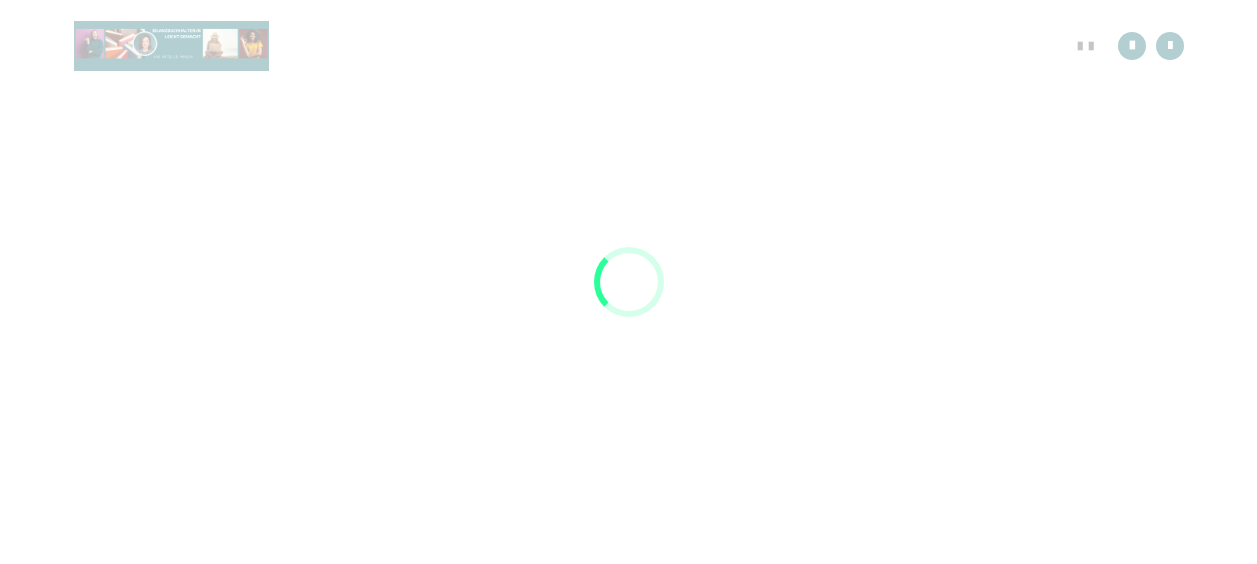scroll, scrollTop: 0, scrollLeft: 0, axis: both 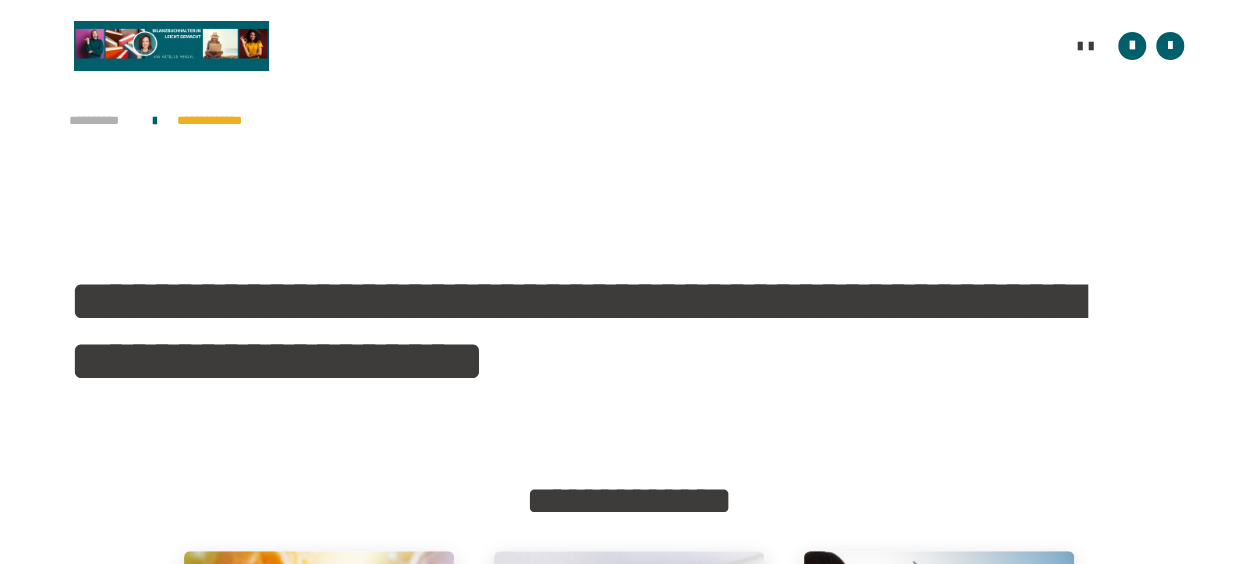 click on "**********" at bounding box center [101, 121] 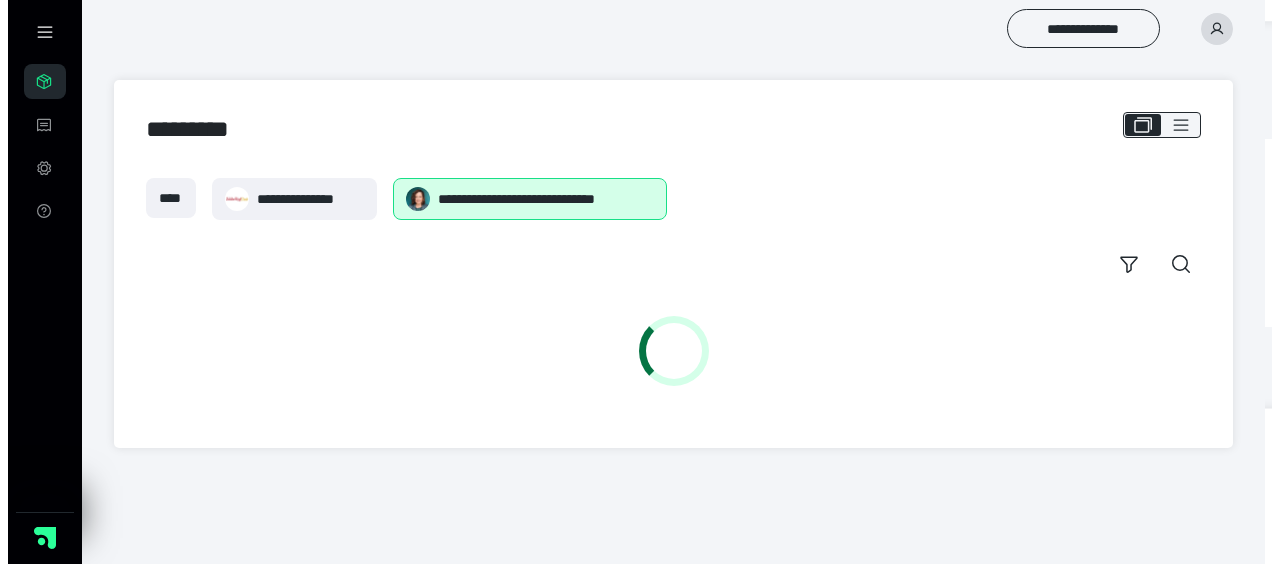 scroll, scrollTop: 0, scrollLeft: 0, axis: both 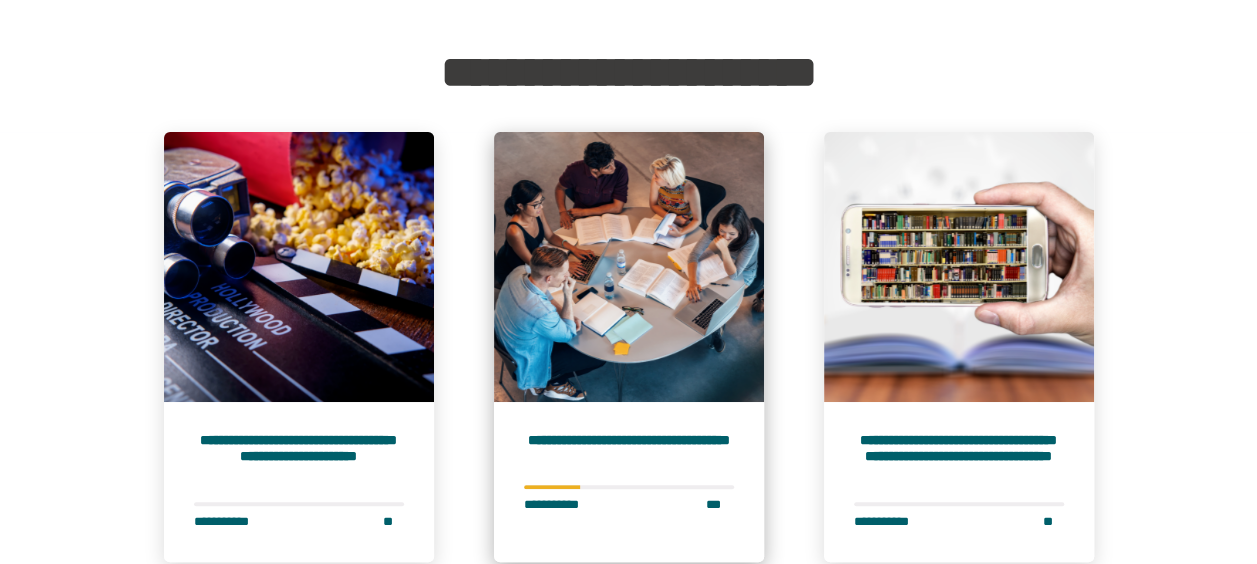 click on "**********" at bounding box center [629, 449] 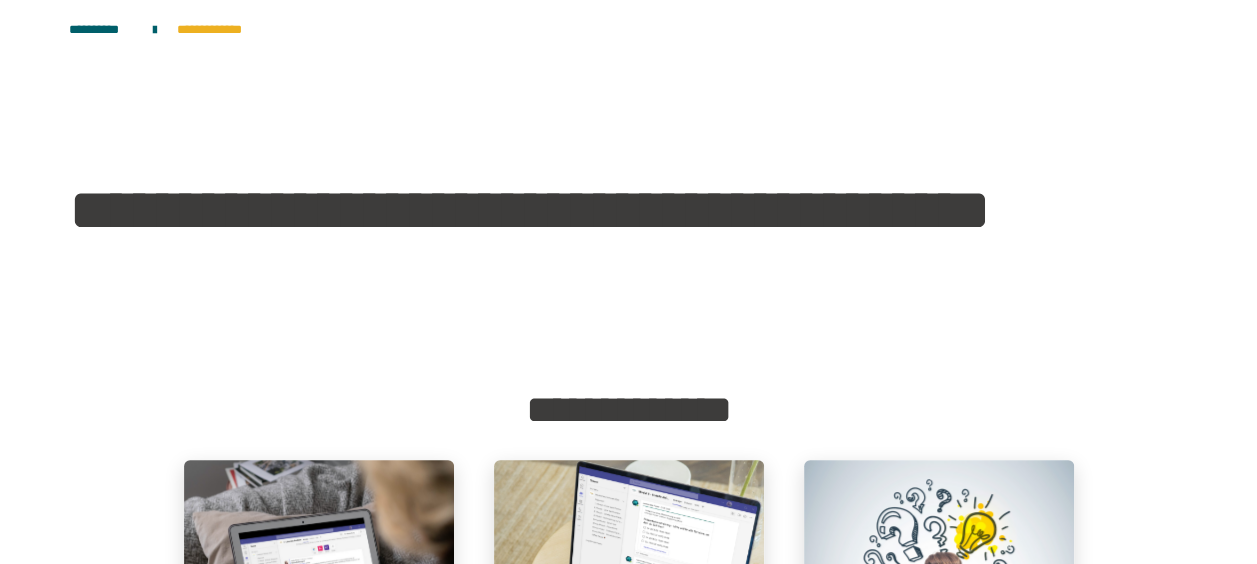scroll, scrollTop: 100, scrollLeft: 0, axis: vertical 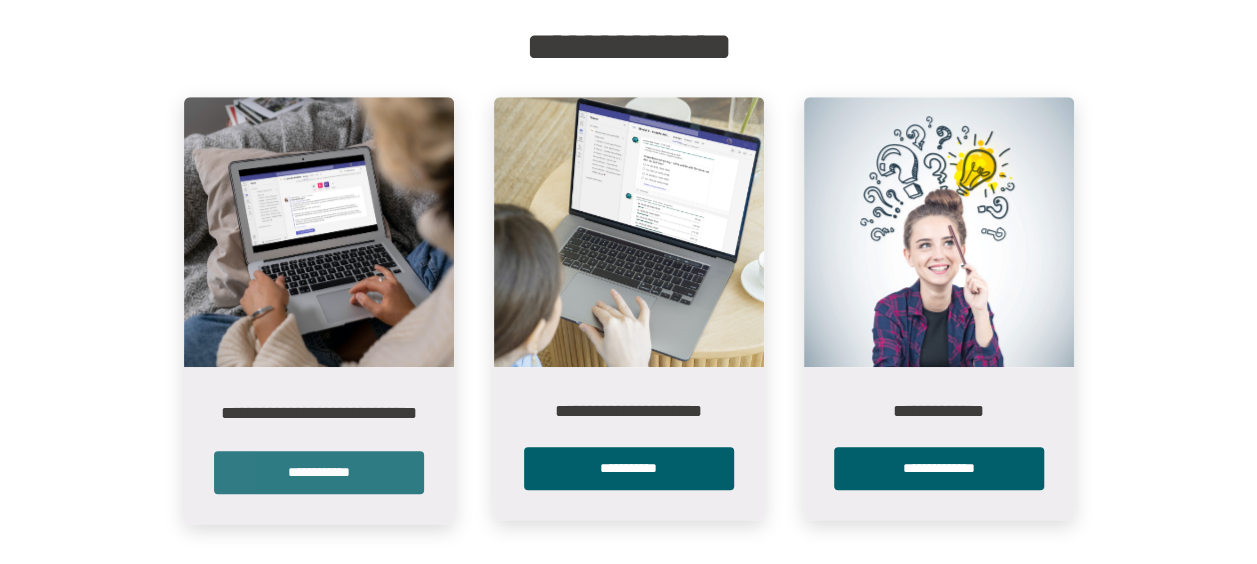click on "**********" at bounding box center (319, 472) 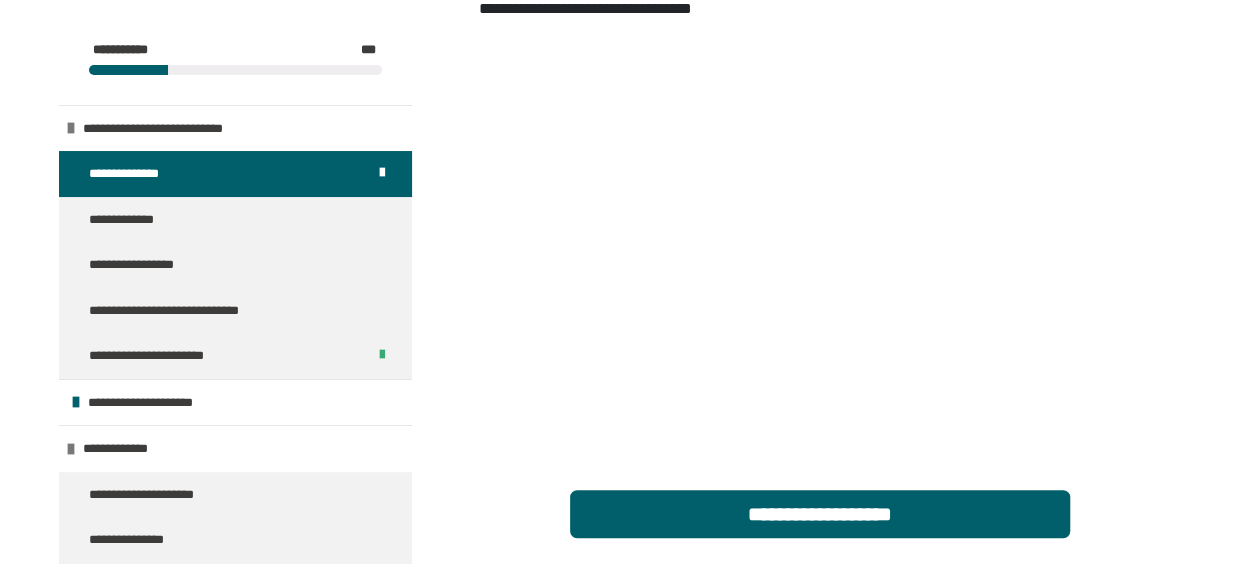 scroll, scrollTop: 503, scrollLeft: 0, axis: vertical 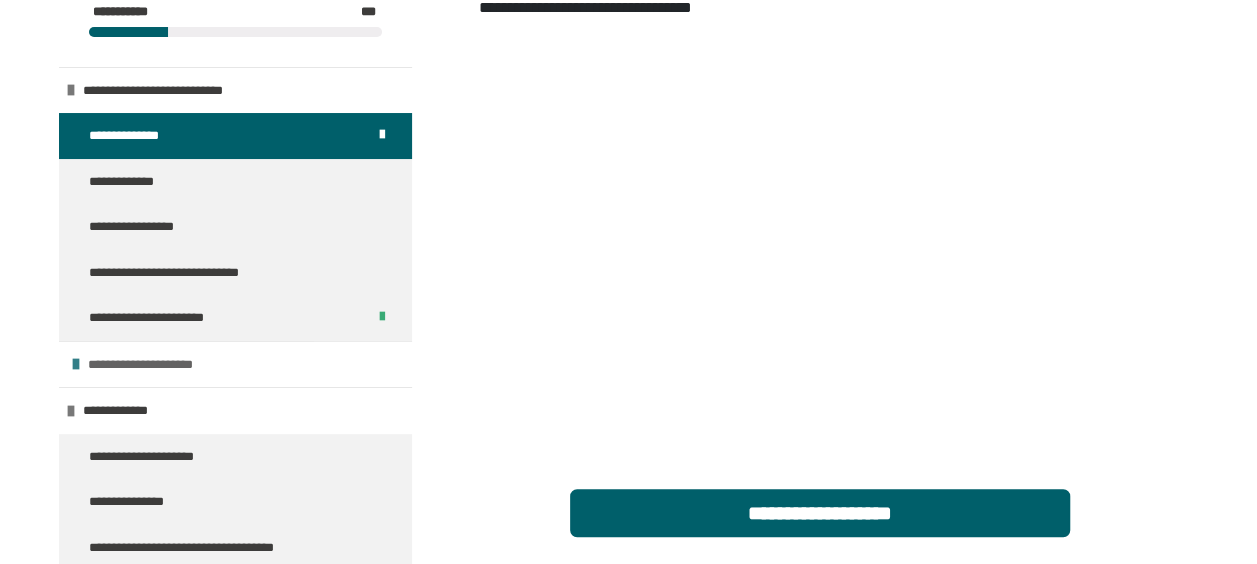 click at bounding box center [76, 364] 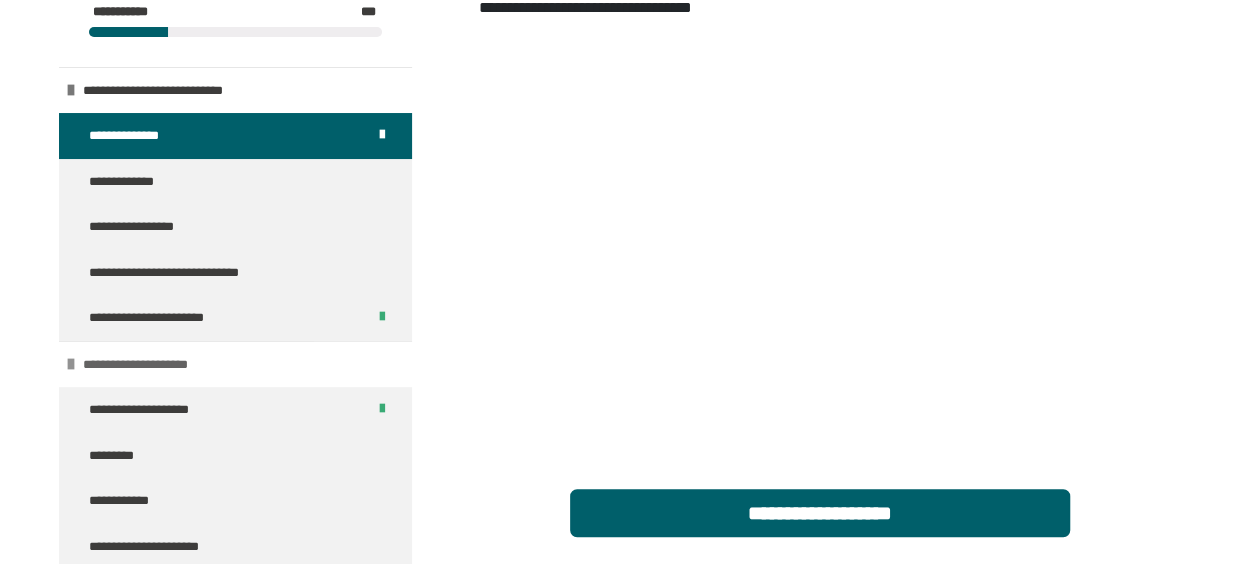 click at bounding box center (71, 364) 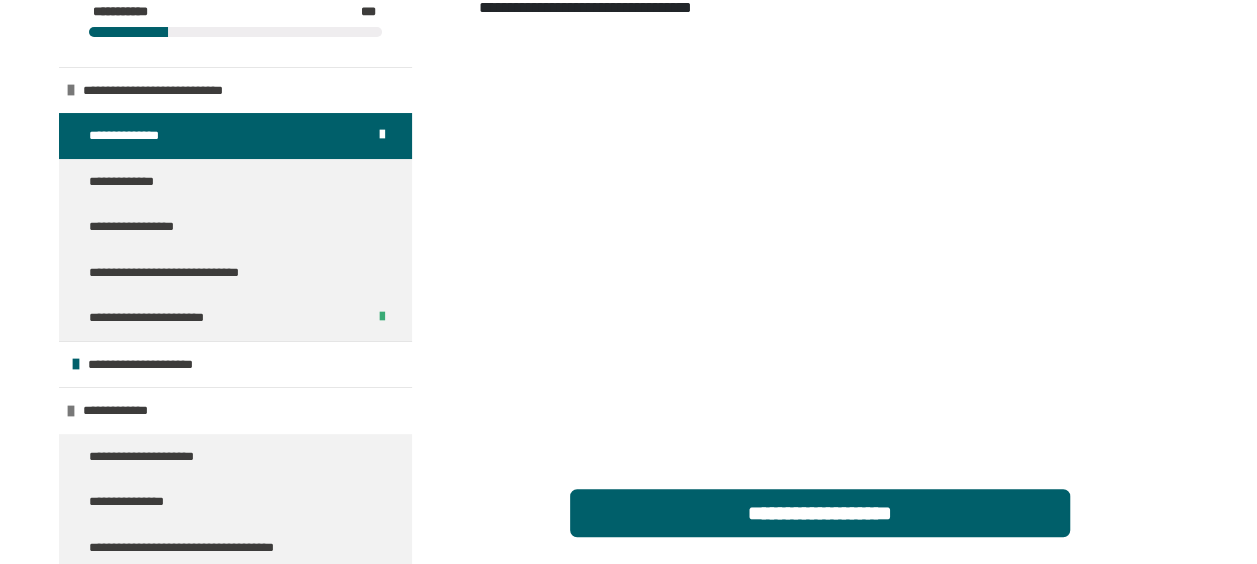 scroll, scrollTop: 0, scrollLeft: 0, axis: both 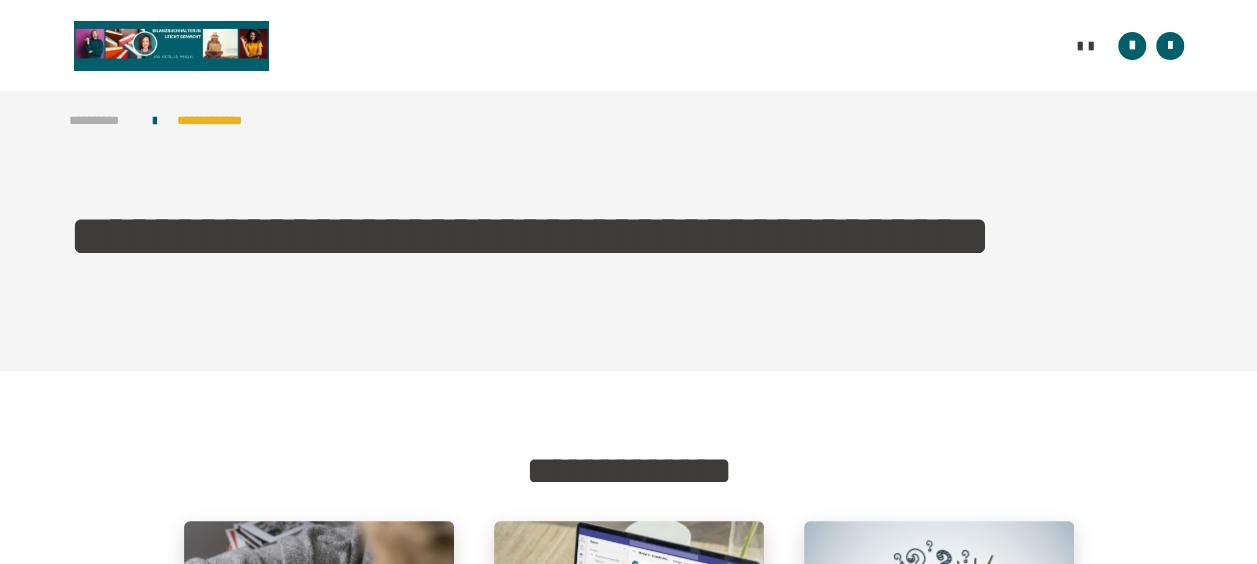 click on "**********" at bounding box center [101, 121] 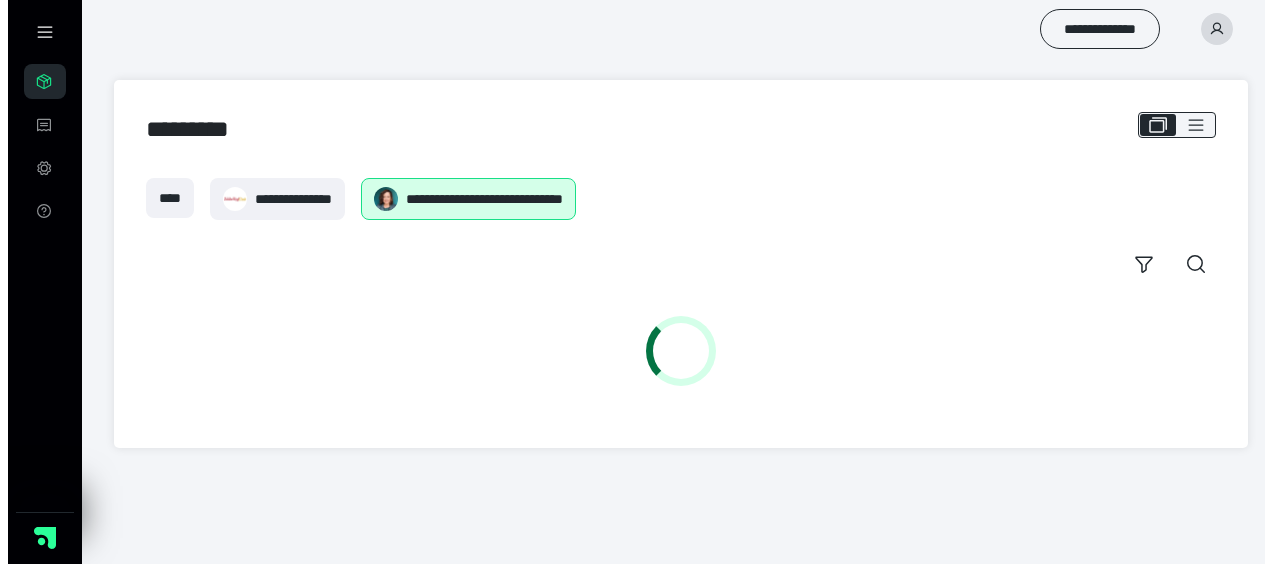 scroll, scrollTop: 0, scrollLeft: 0, axis: both 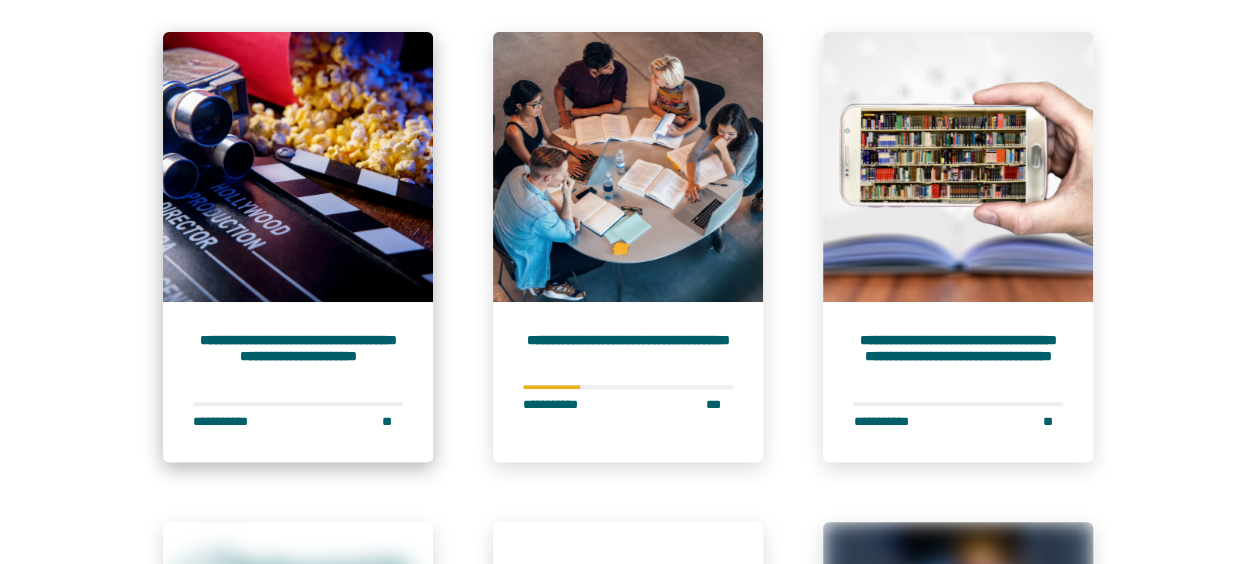 click on "**********" at bounding box center [298, 357] 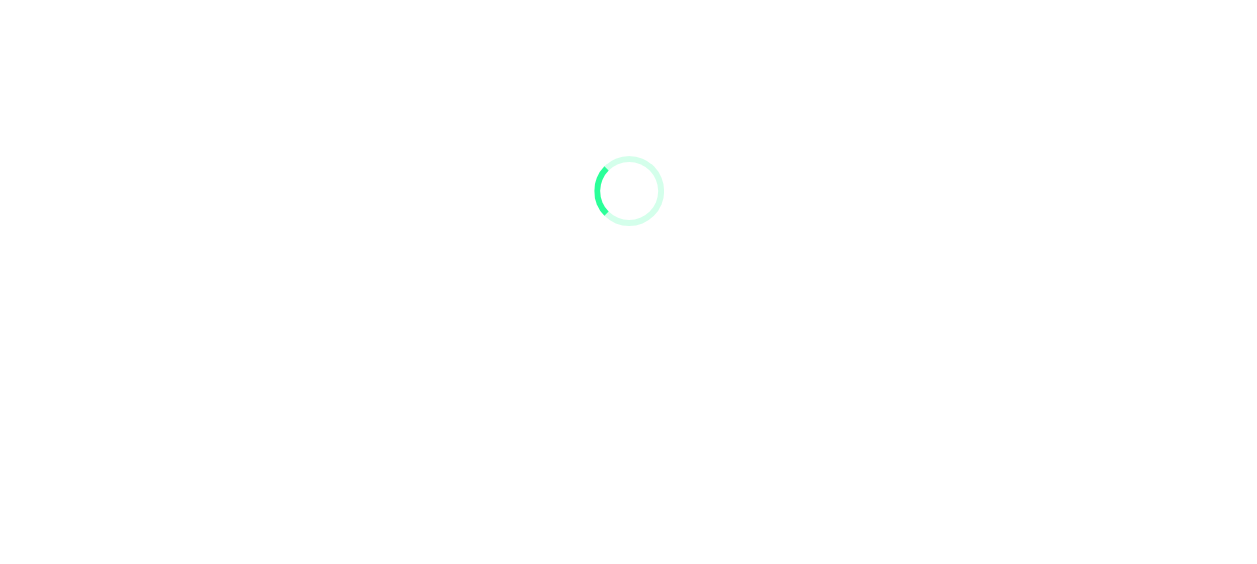scroll, scrollTop: 200, scrollLeft: 0, axis: vertical 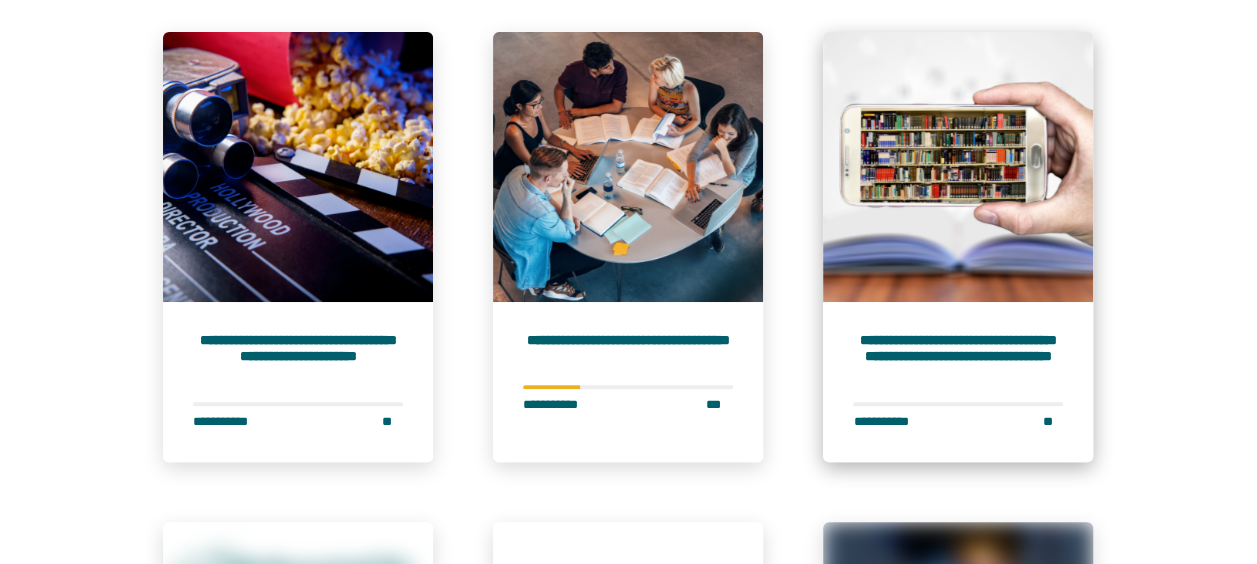 click on "**********" at bounding box center [958, 357] 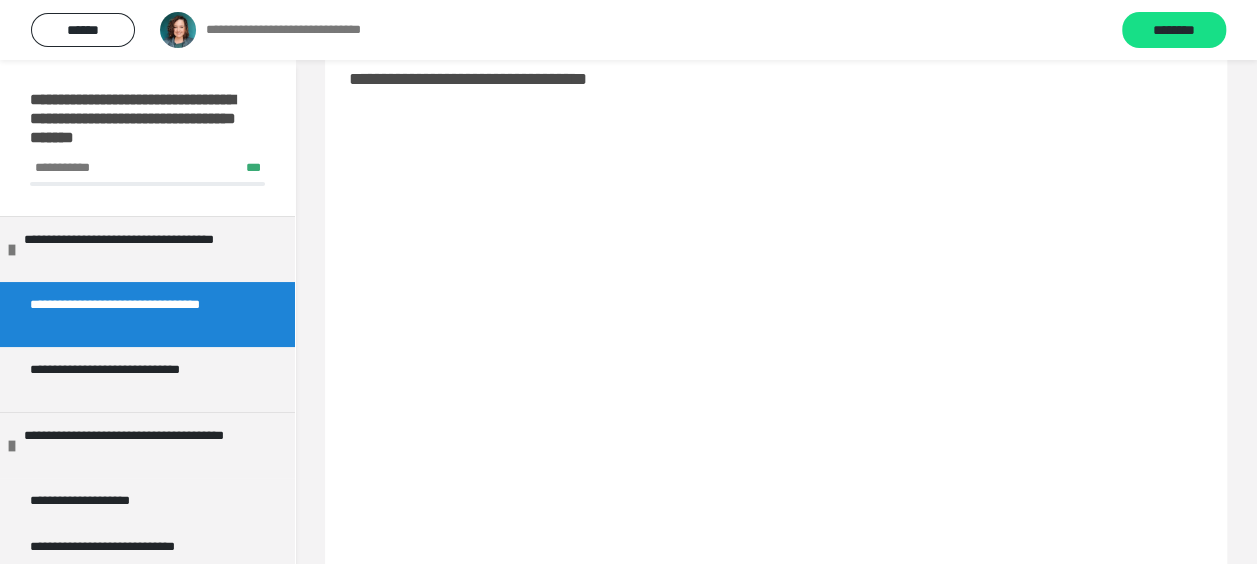 scroll, scrollTop: 148, scrollLeft: 0, axis: vertical 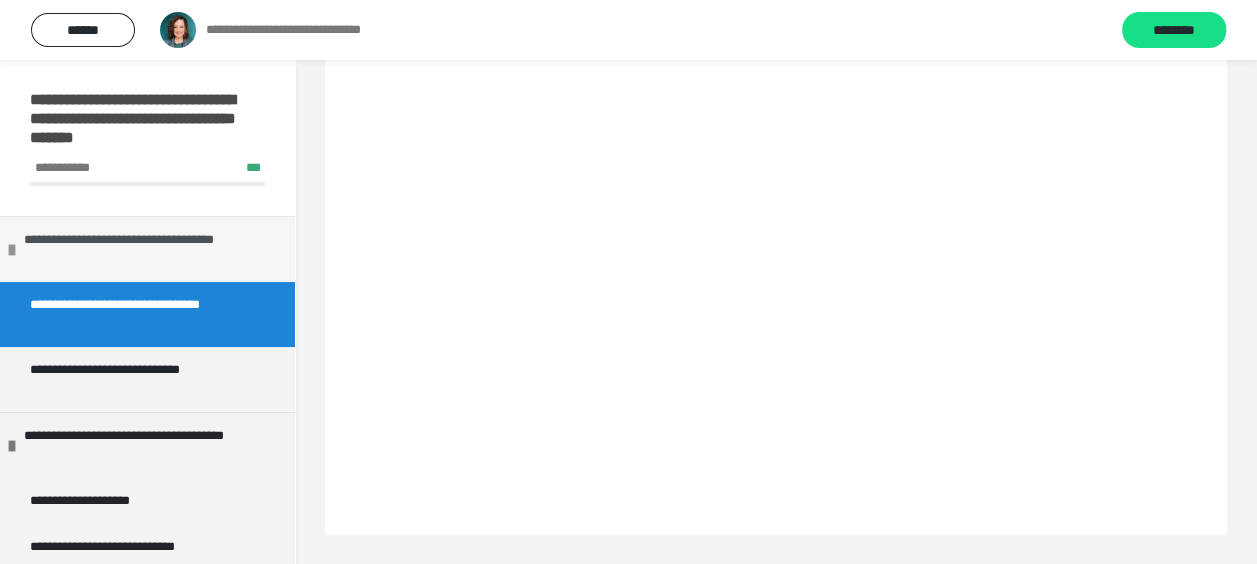 click on "**********" at bounding box center [144, 249] 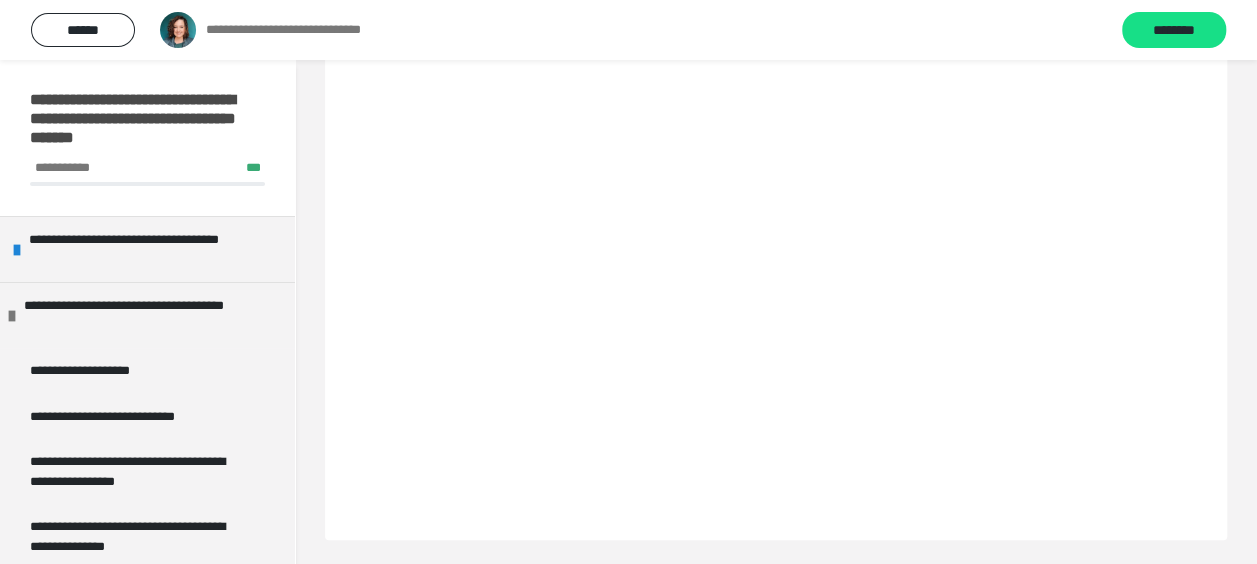 scroll, scrollTop: 148, scrollLeft: 0, axis: vertical 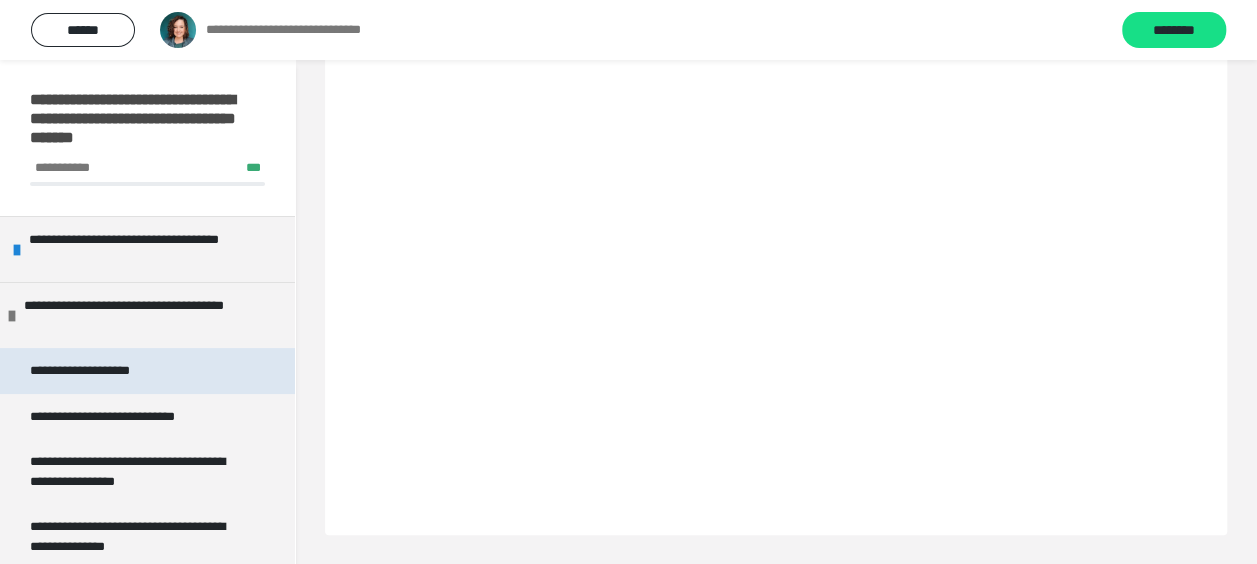 click on "**********" at bounding box center (93, 371) 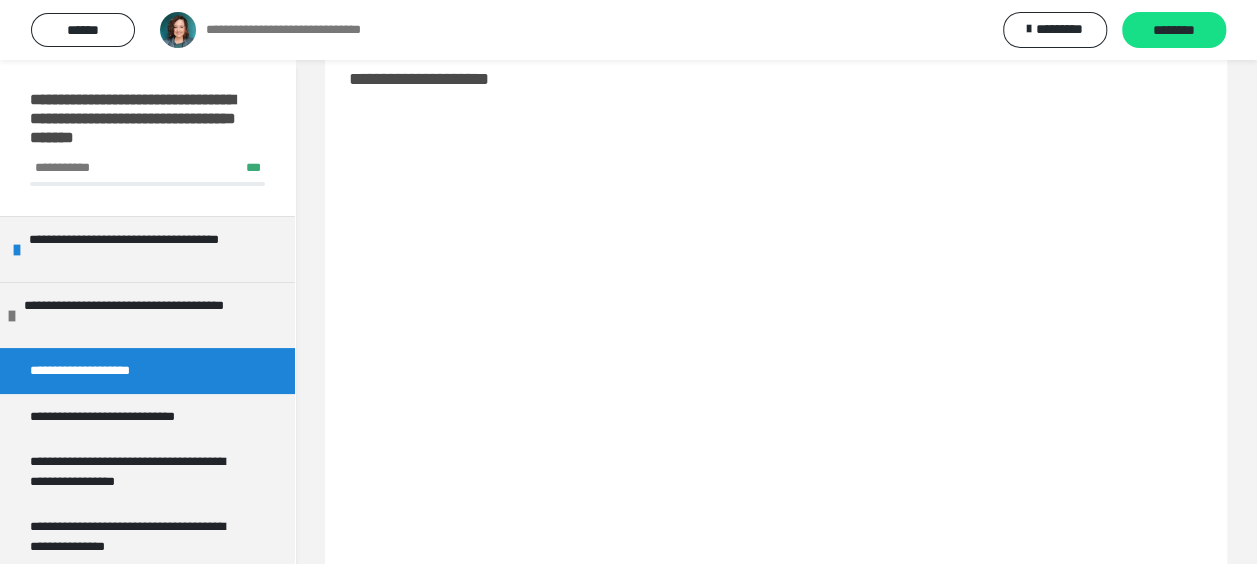 scroll, scrollTop: 100, scrollLeft: 0, axis: vertical 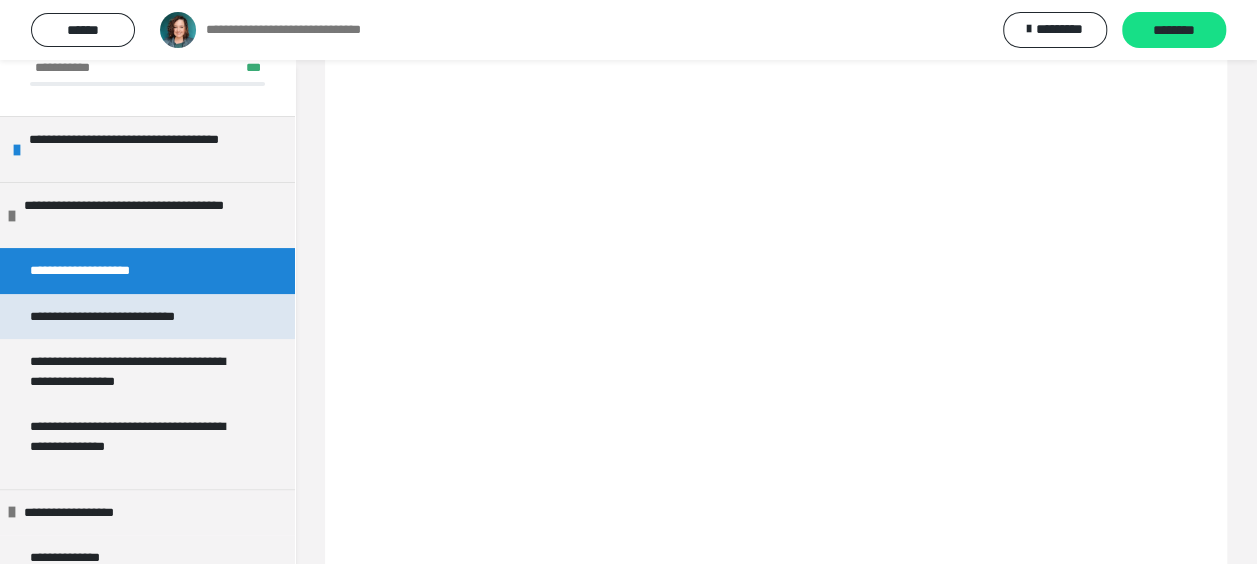 click on "**********" at bounding box center [125, 317] 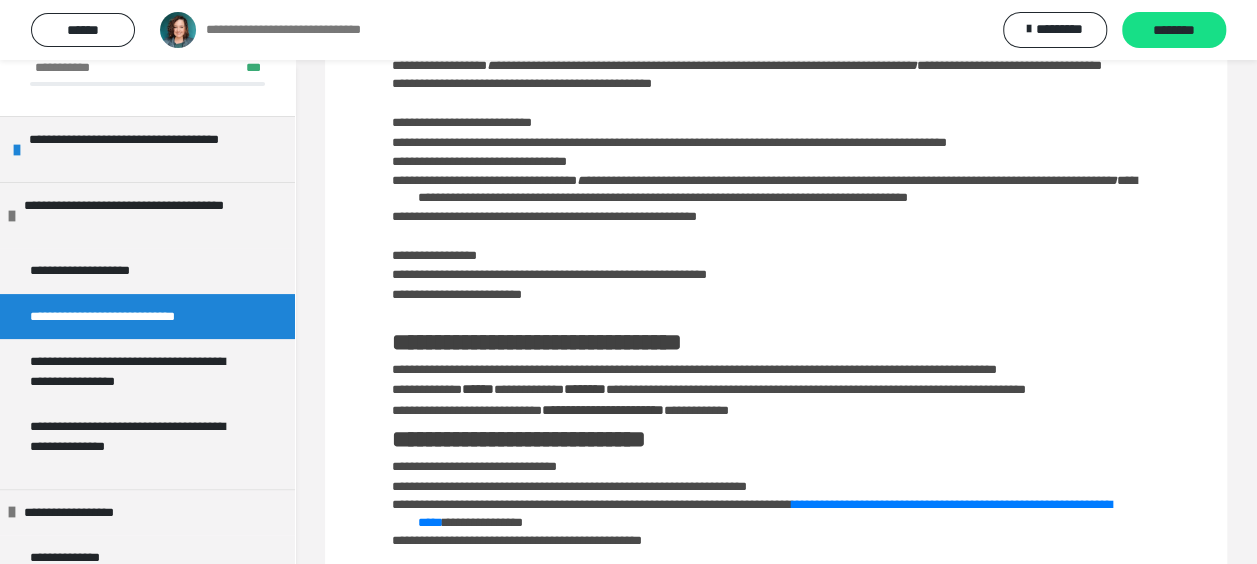 scroll, scrollTop: 200, scrollLeft: 0, axis: vertical 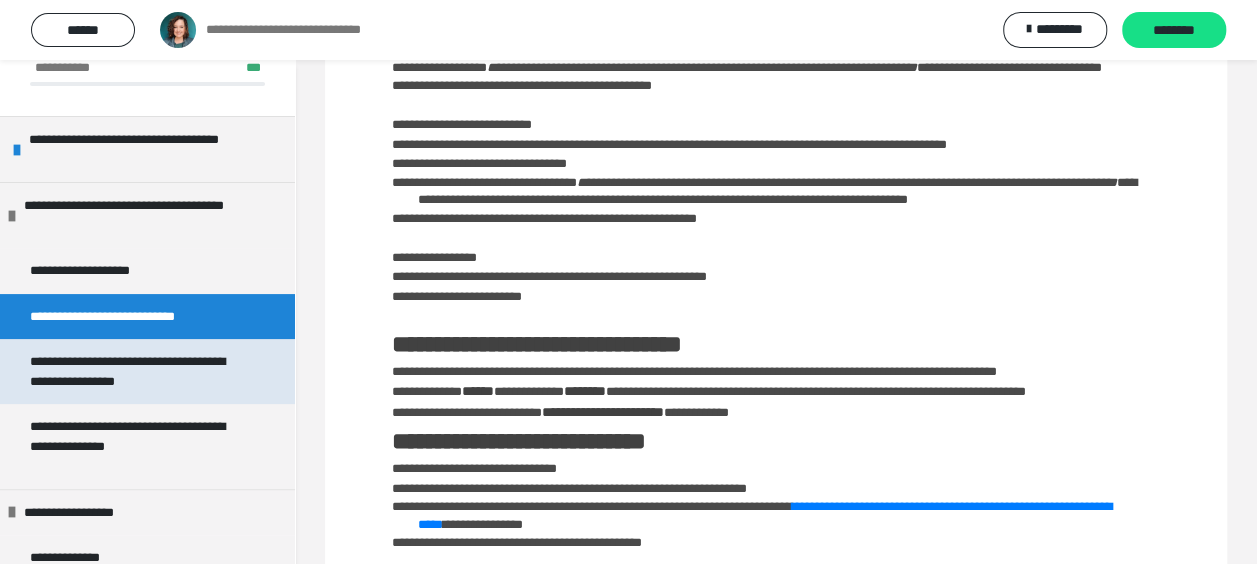 click on "**********" at bounding box center [132, 371] 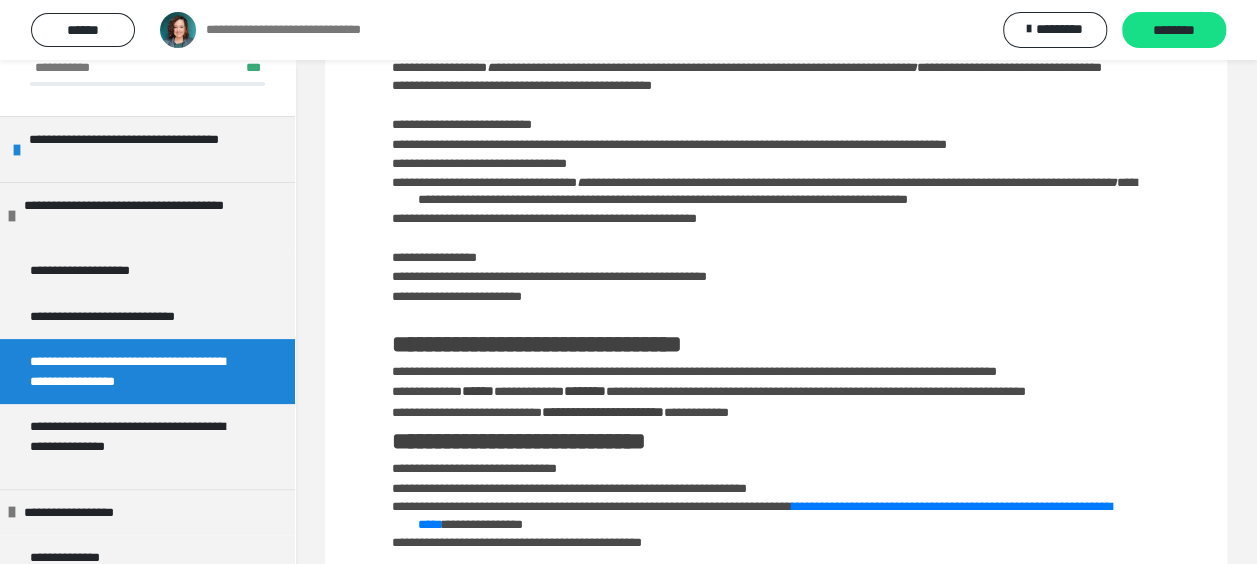 scroll, scrollTop: 196, scrollLeft: 0, axis: vertical 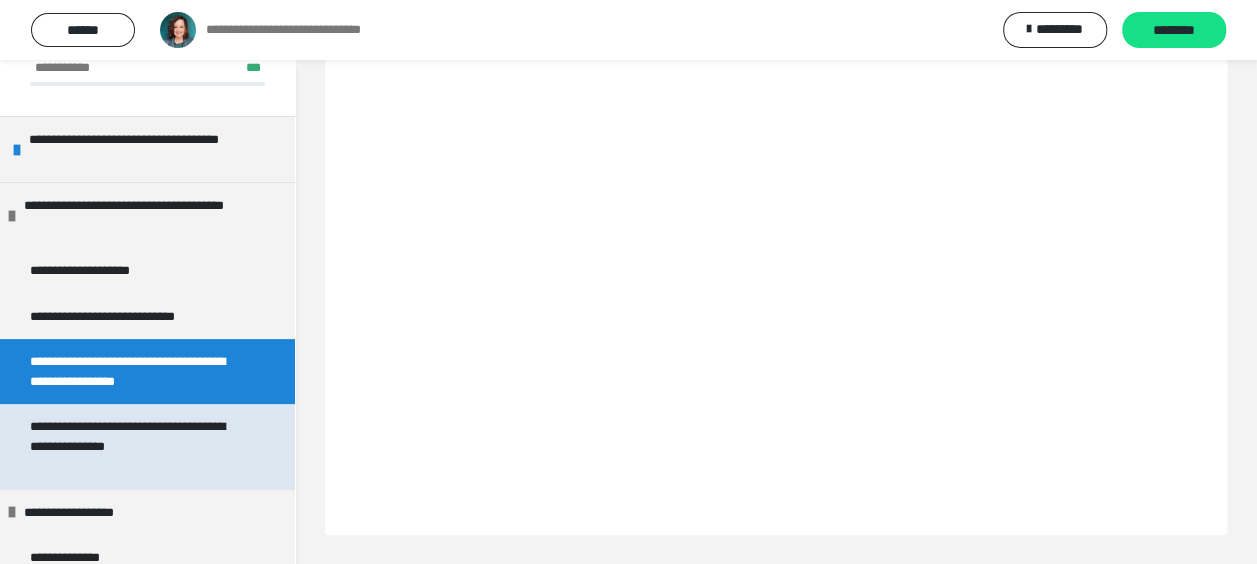 click on "**********" at bounding box center [132, 446] 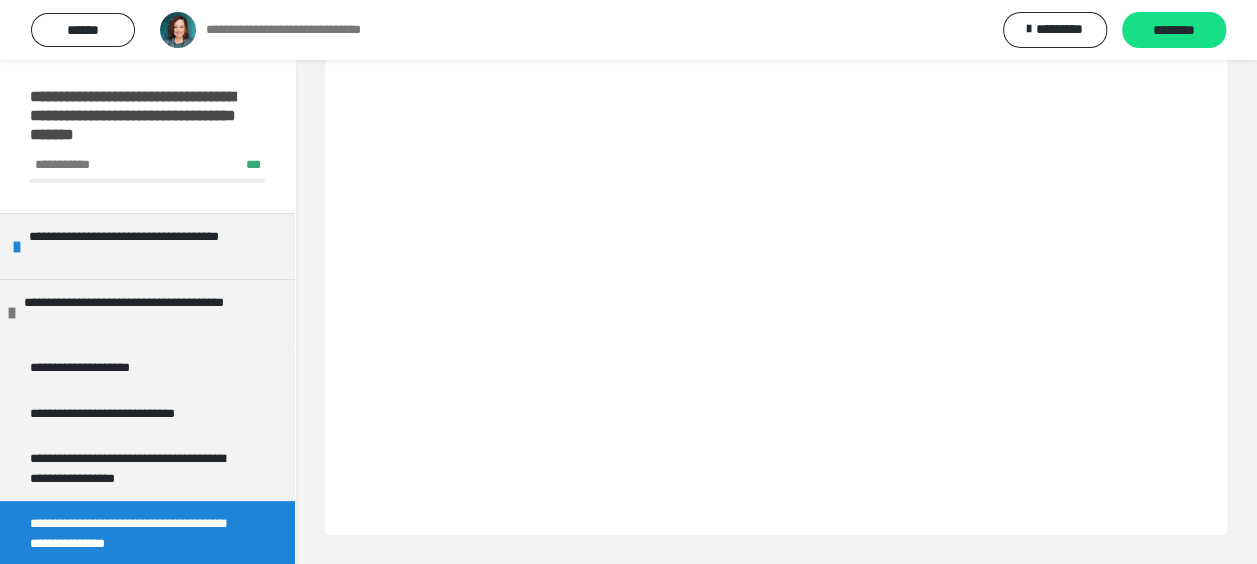 scroll, scrollTop: 0, scrollLeft: 0, axis: both 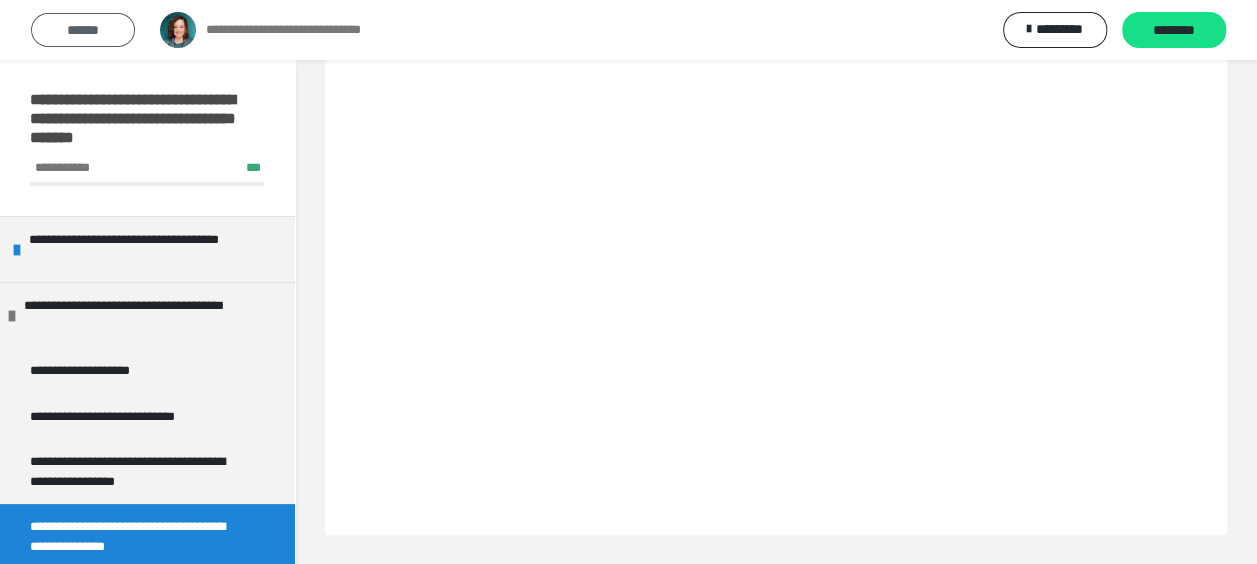 click on "******" at bounding box center [83, 30] 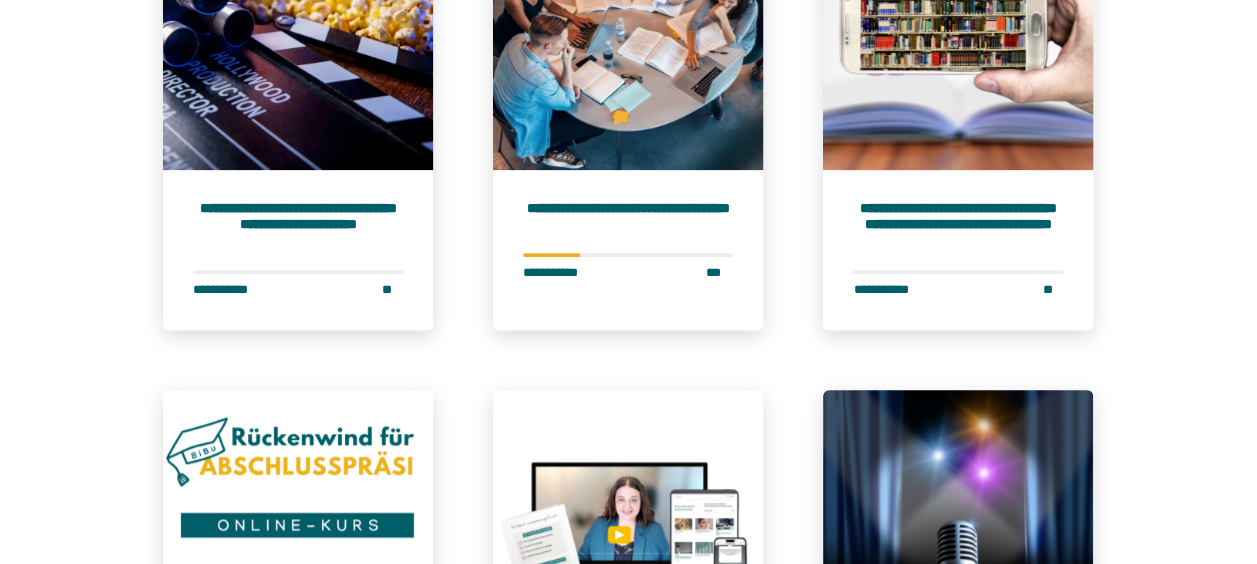 scroll, scrollTop: 500, scrollLeft: 0, axis: vertical 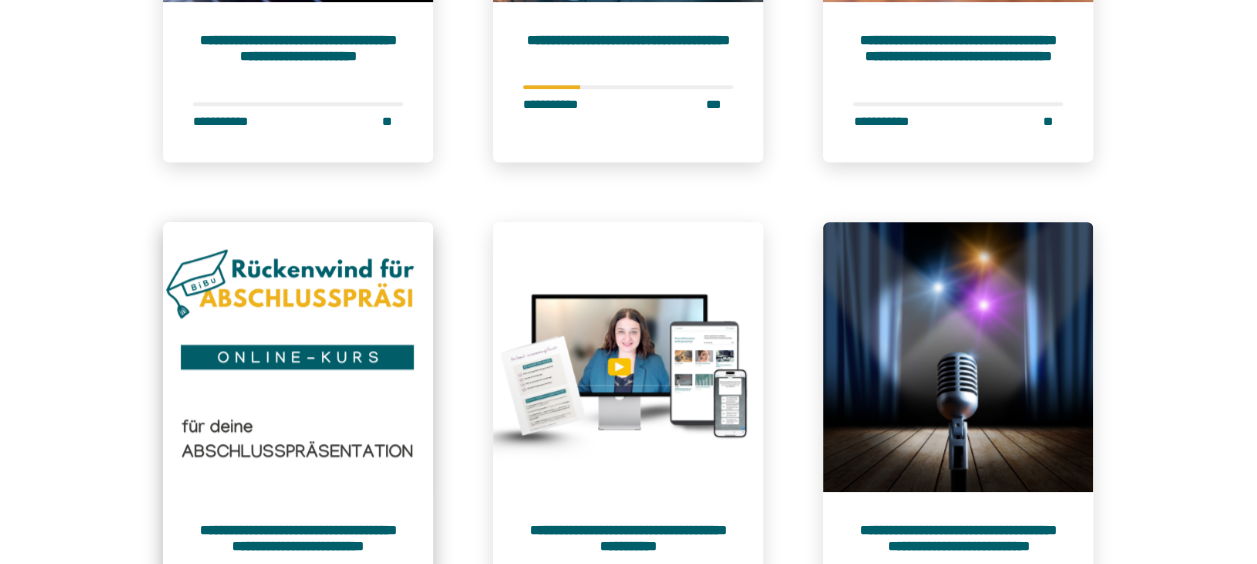 click at bounding box center [298, 357] 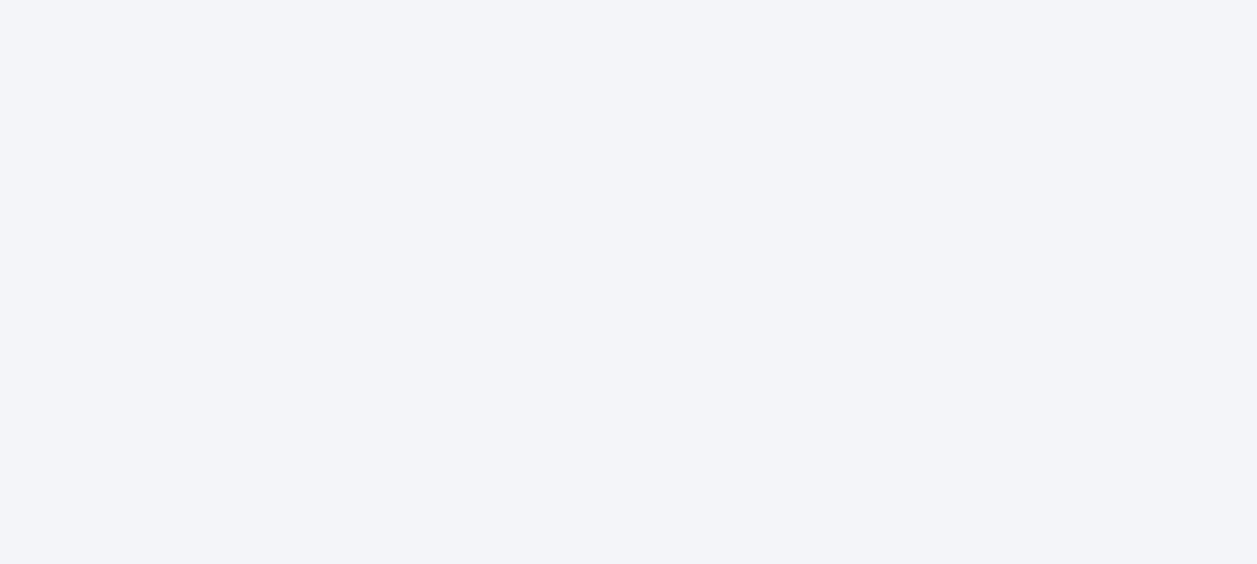 scroll, scrollTop: 0, scrollLeft: 0, axis: both 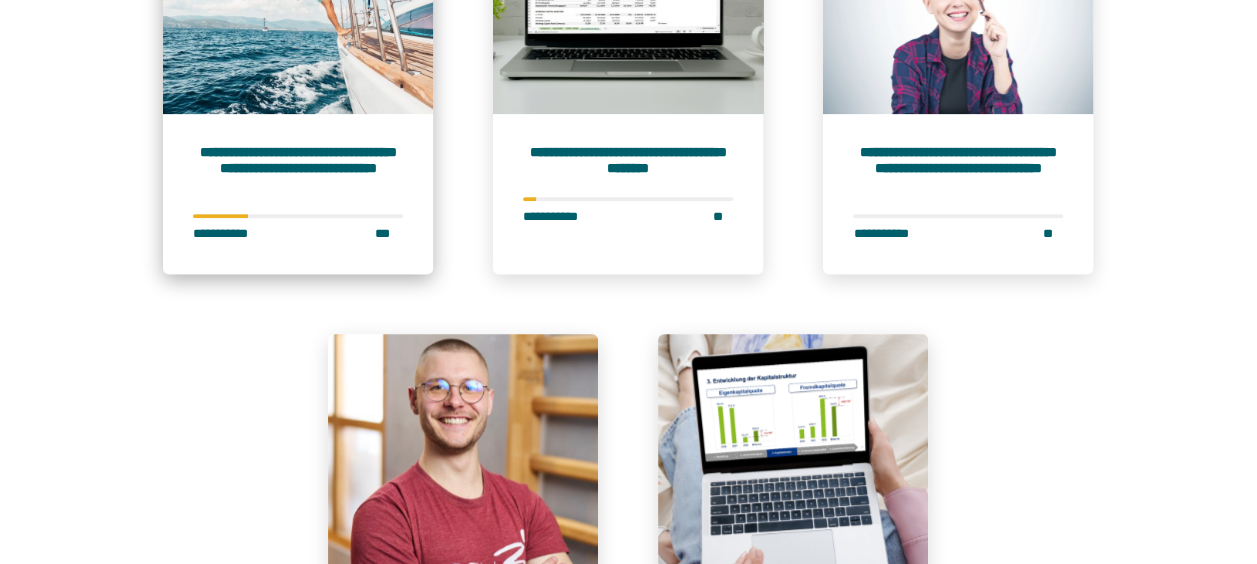 click on "**********" at bounding box center (298, 169) 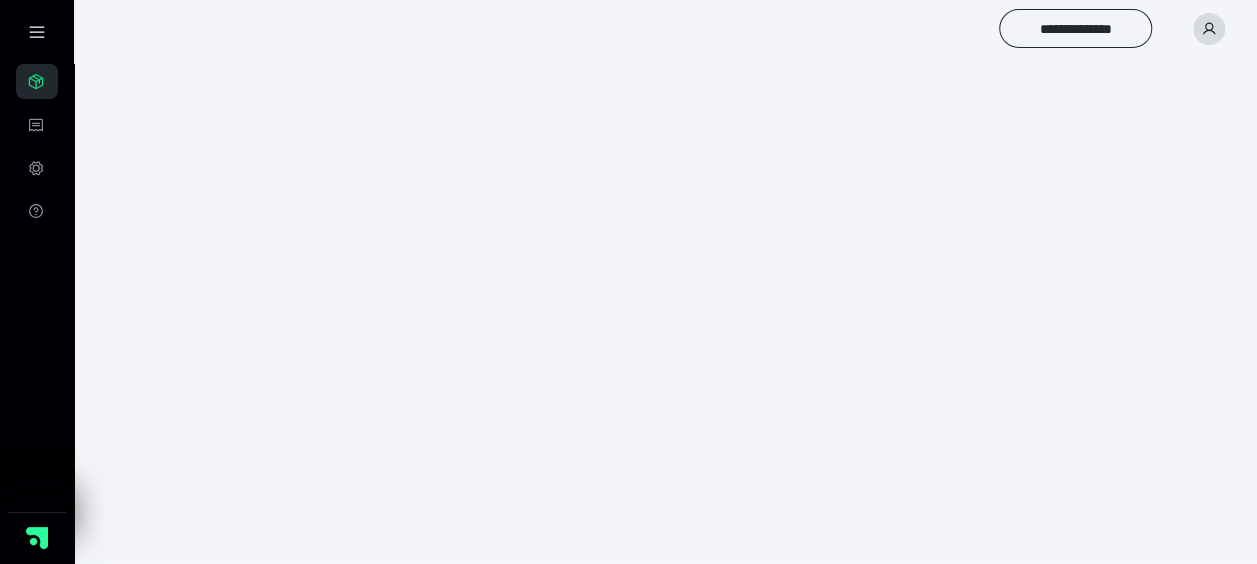 scroll, scrollTop: 56, scrollLeft: 0, axis: vertical 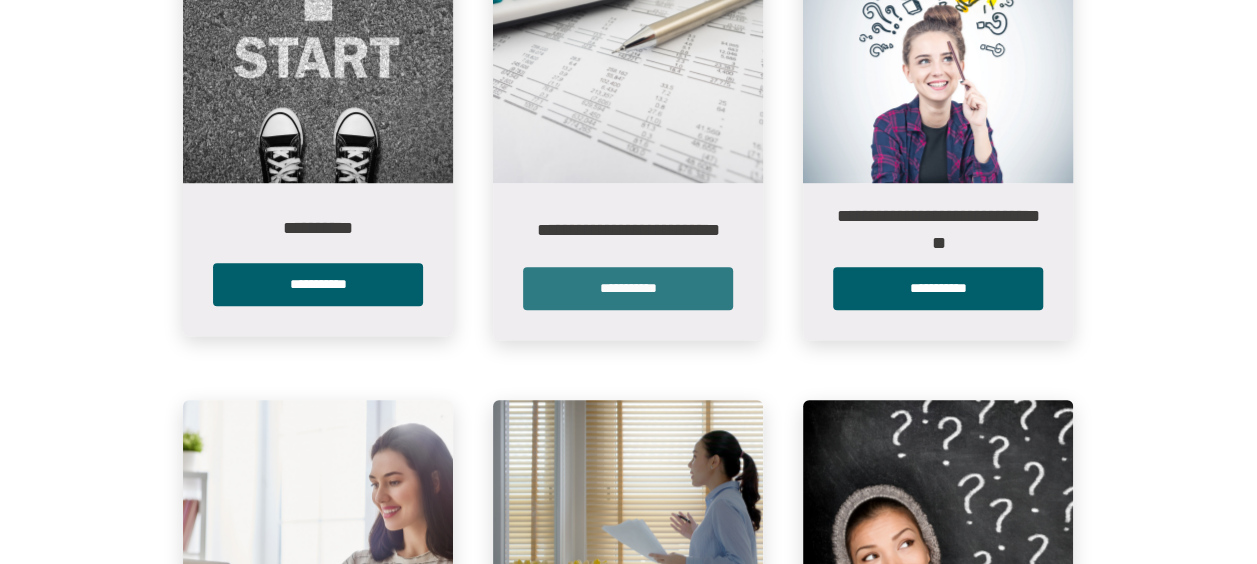 click on "**********" at bounding box center (628, 288) 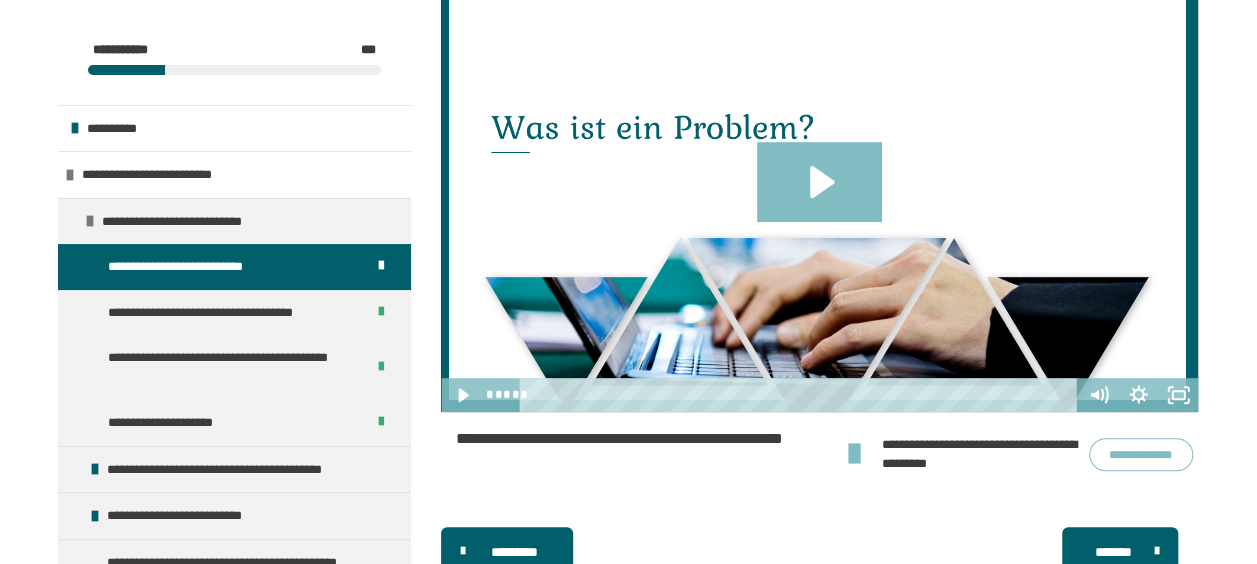 scroll, scrollTop: 486, scrollLeft: 0, axis: vertical 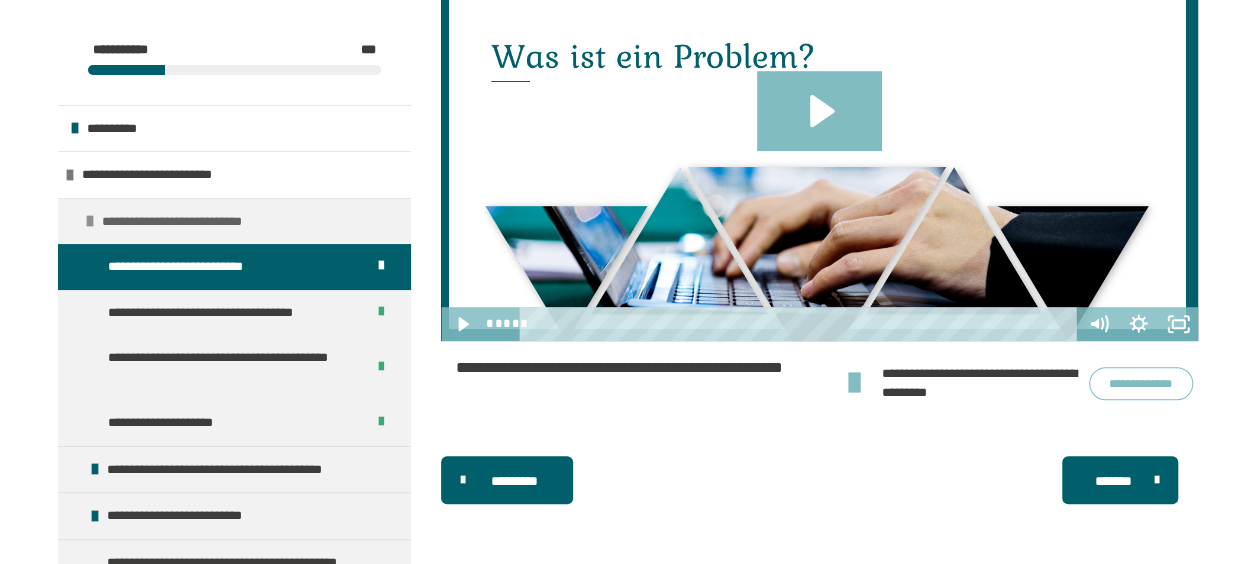 click at bounding box center [90, 221] 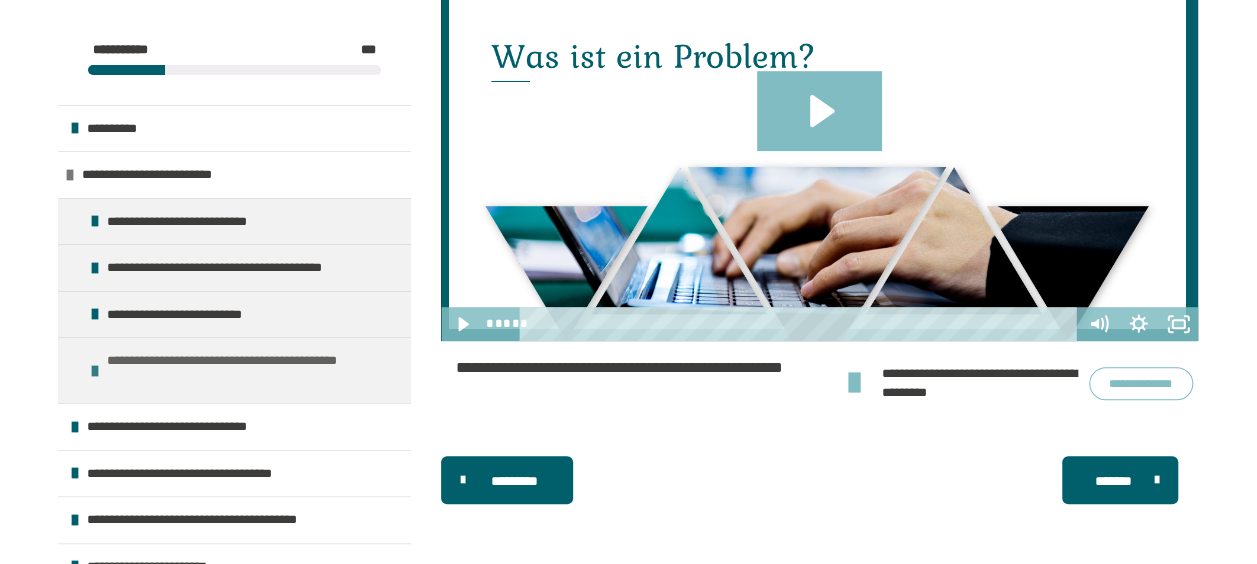click on "**********" at bounding box center [246, 370] 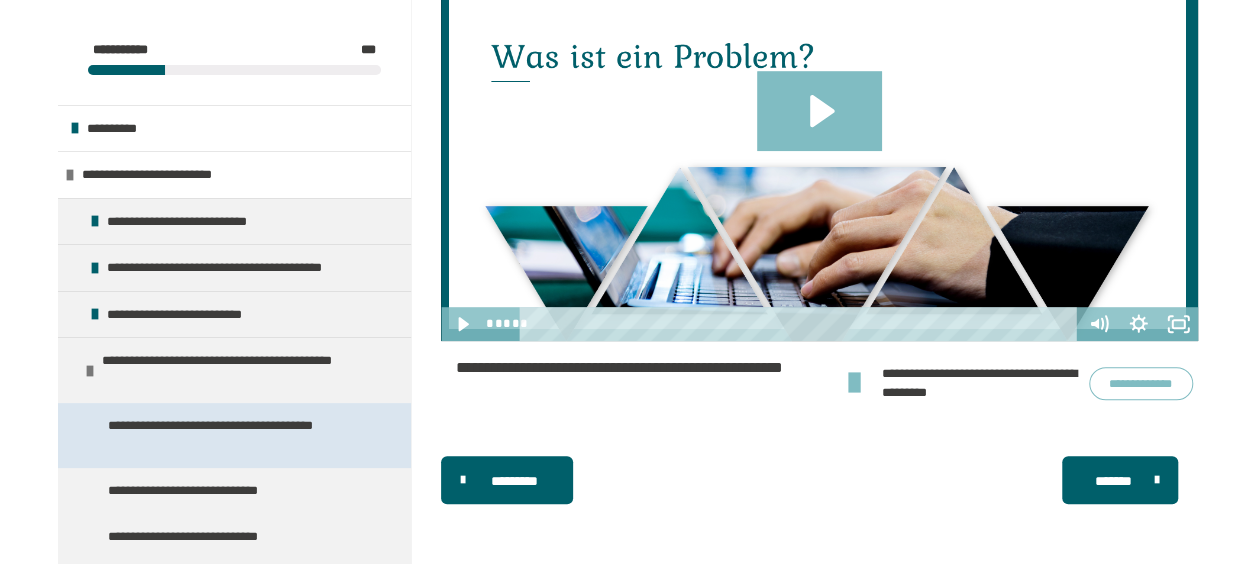click on "**********" at bounding box center [229, 435] 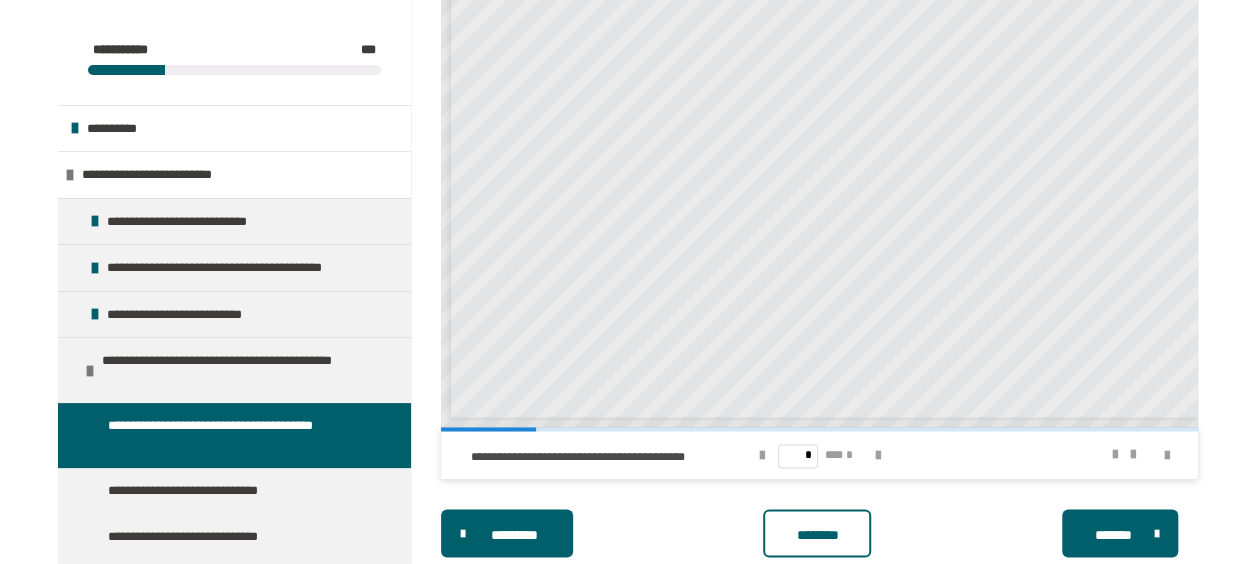 scroll, scrollTop: 1508, scrollLeft: 0, axis: vertical 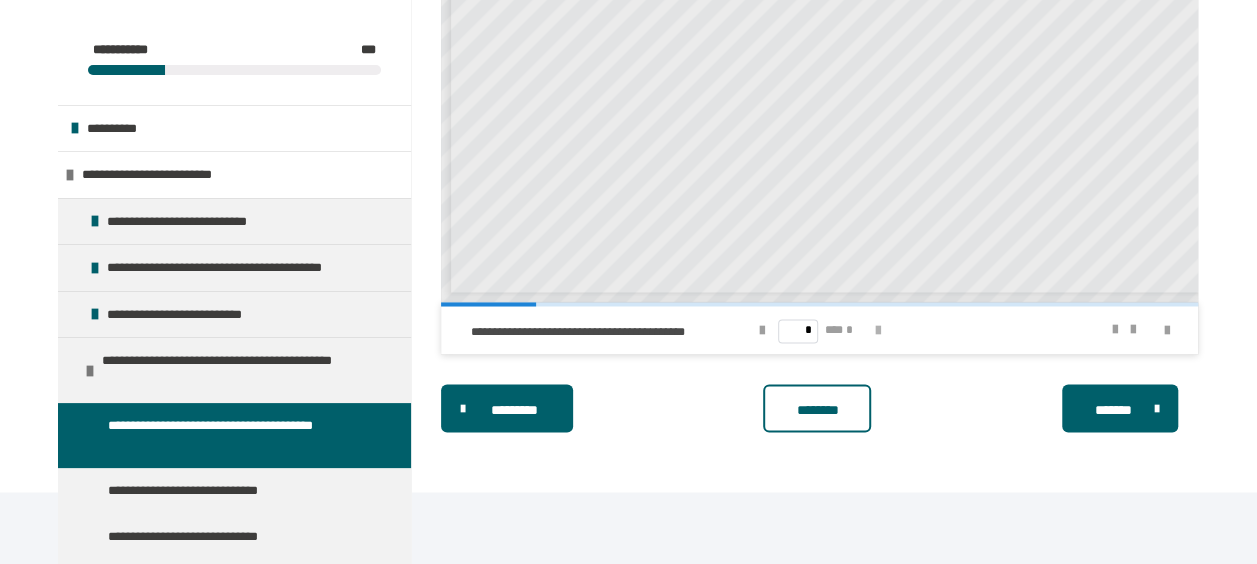 click at bounding box center [877, 331] 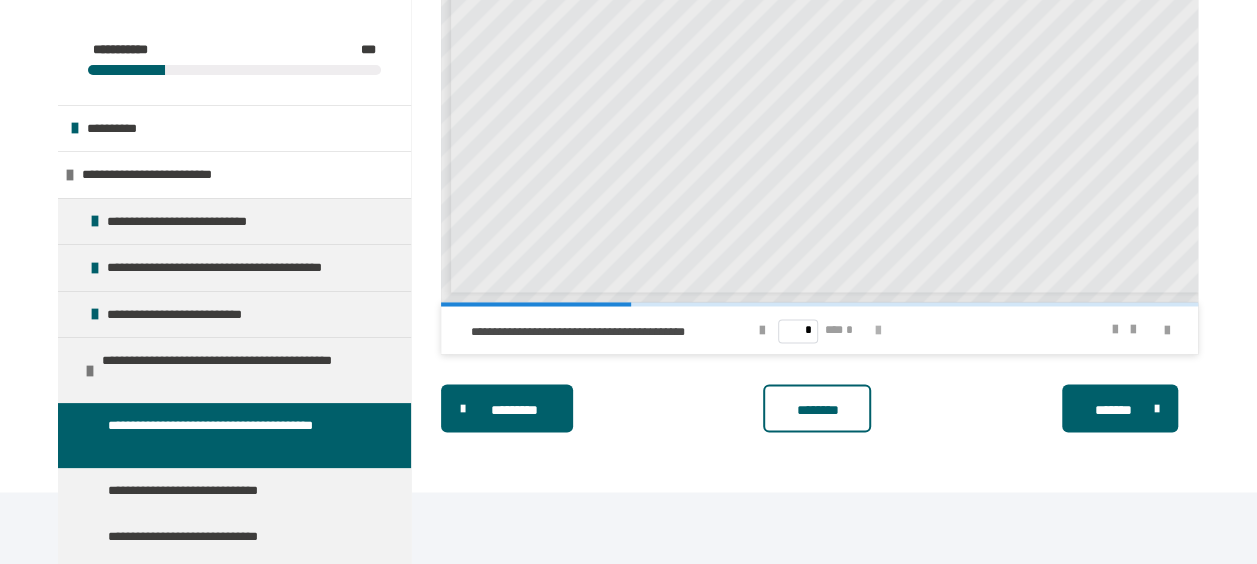 click at bounding box center (877, 331) 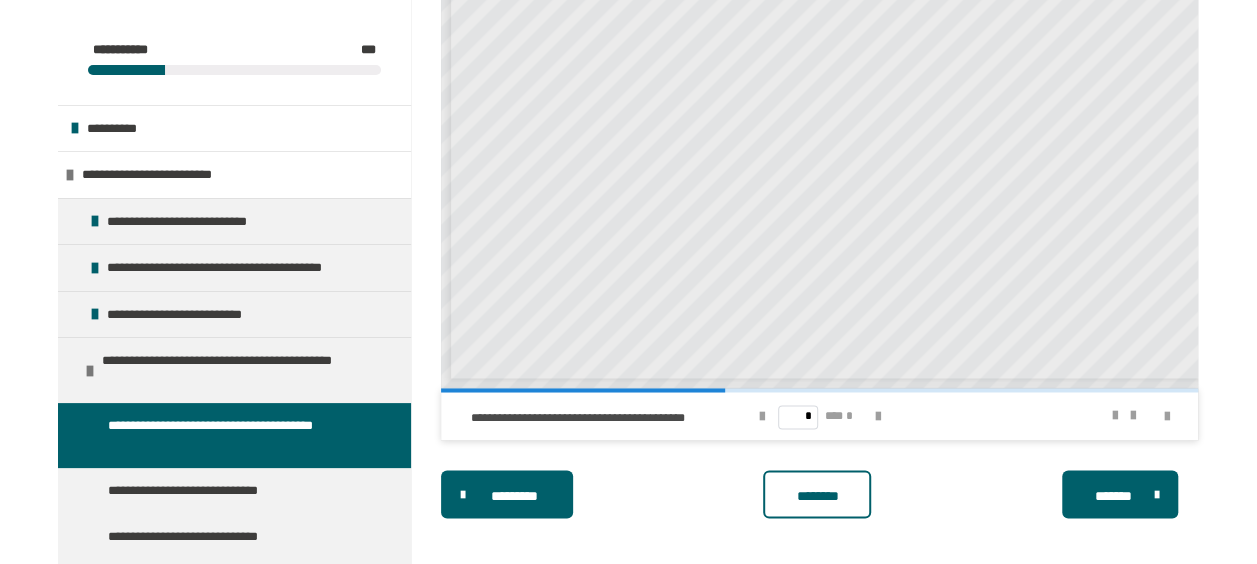 scroll, scrollTop: 1462, scrollLeft: 0, axis: vertical 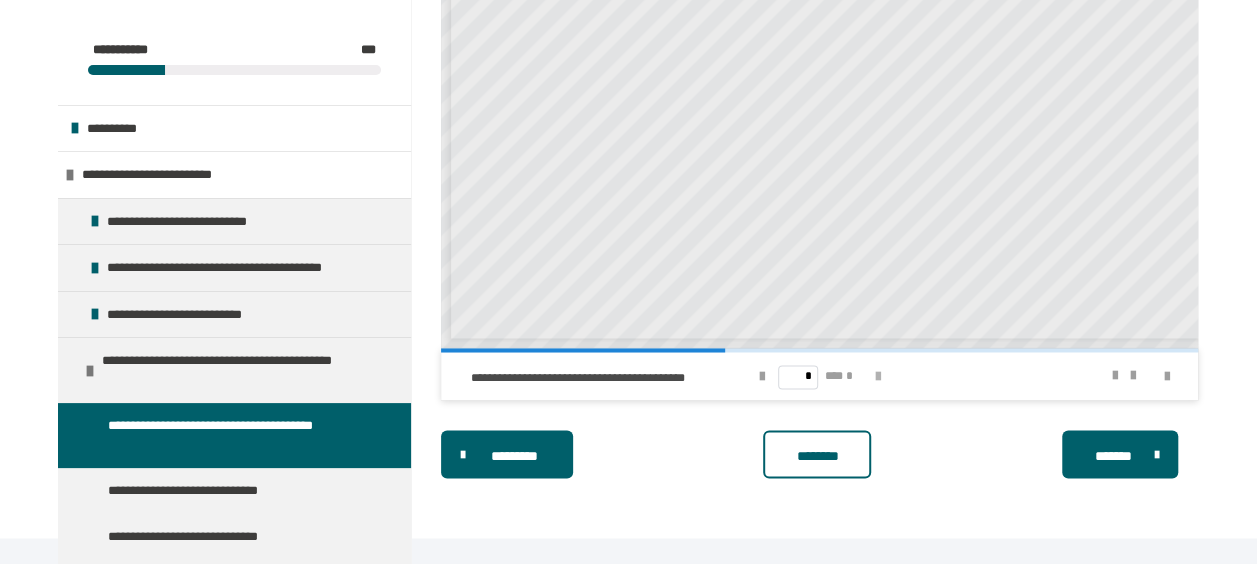click at bounding box center (877, 377) 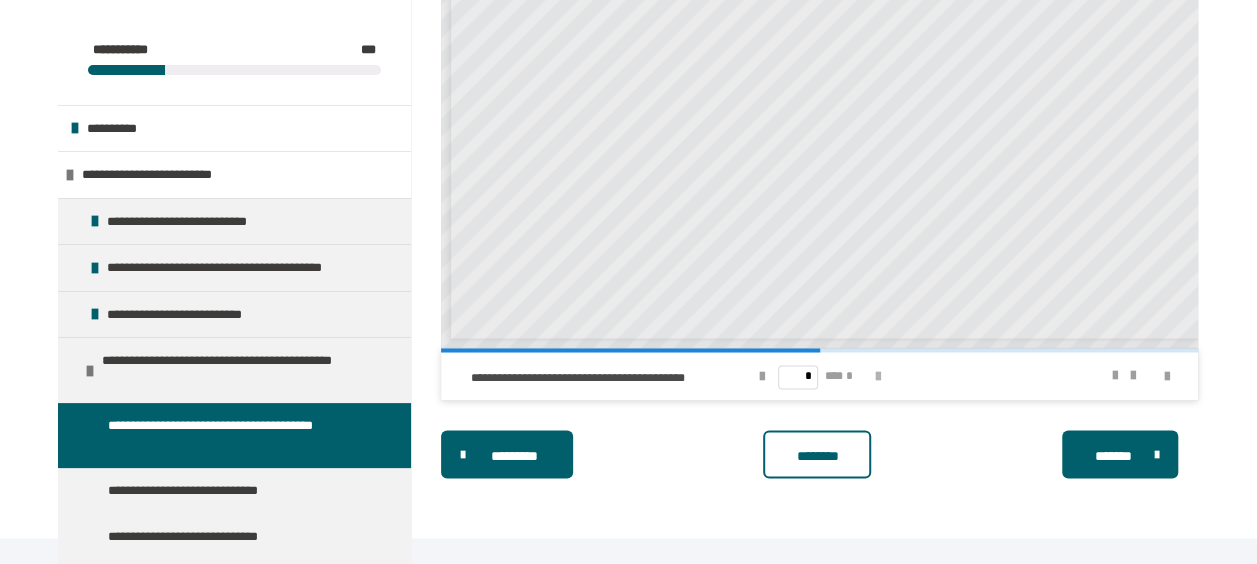 click at bounding box center [877, 377] 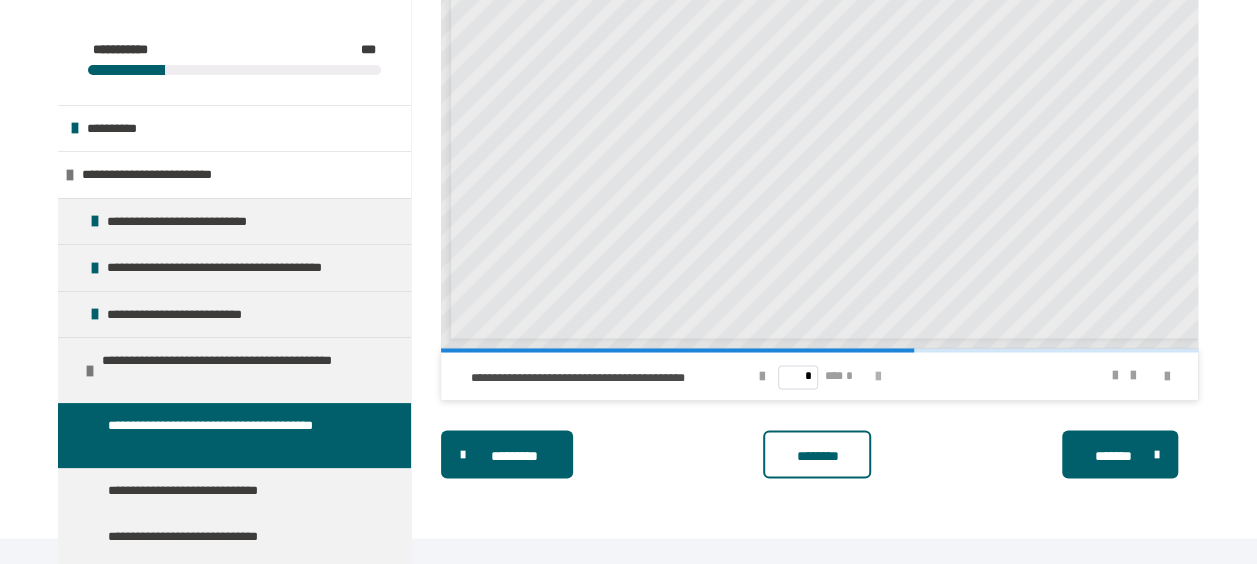 click at bounding box center [877, 377] 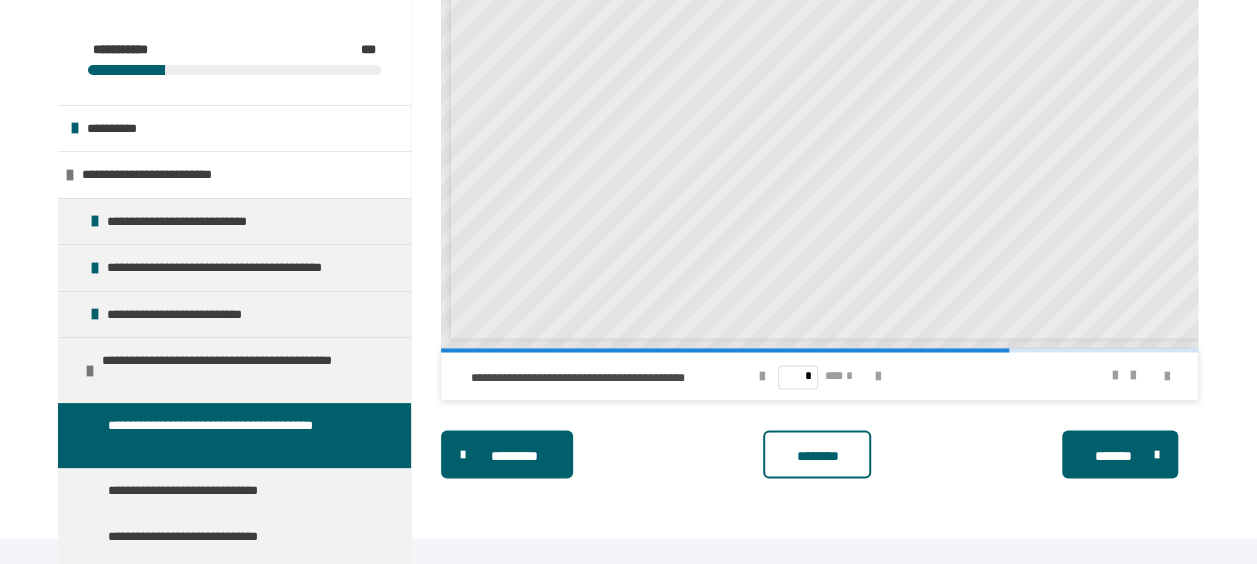 click at bounding box center (819, 350) 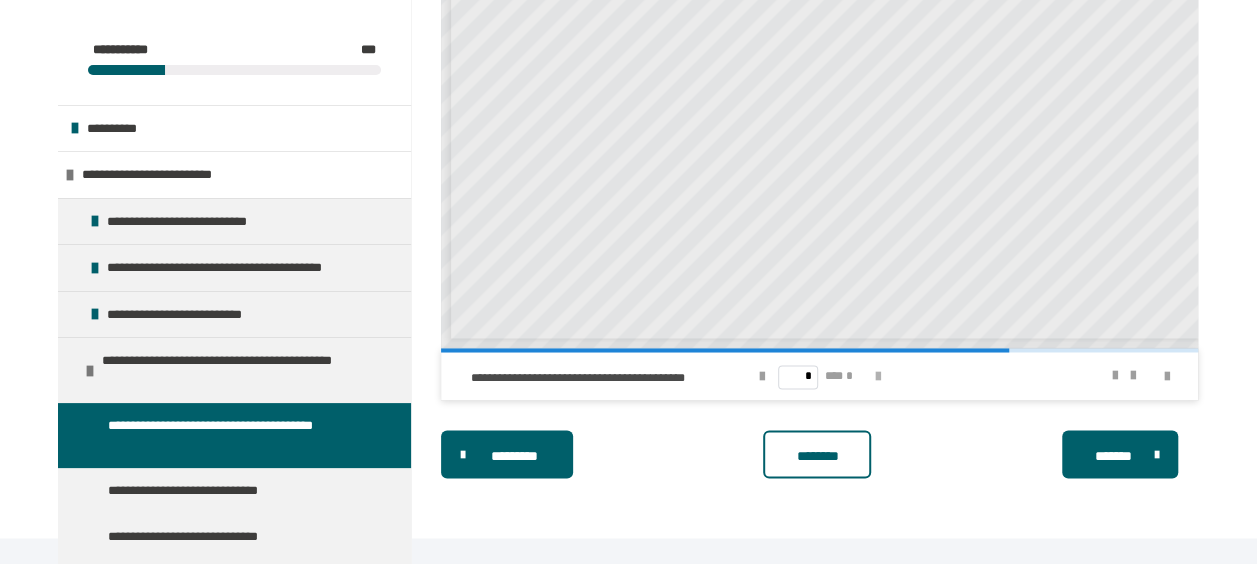 click at bounding box center [877, 377] 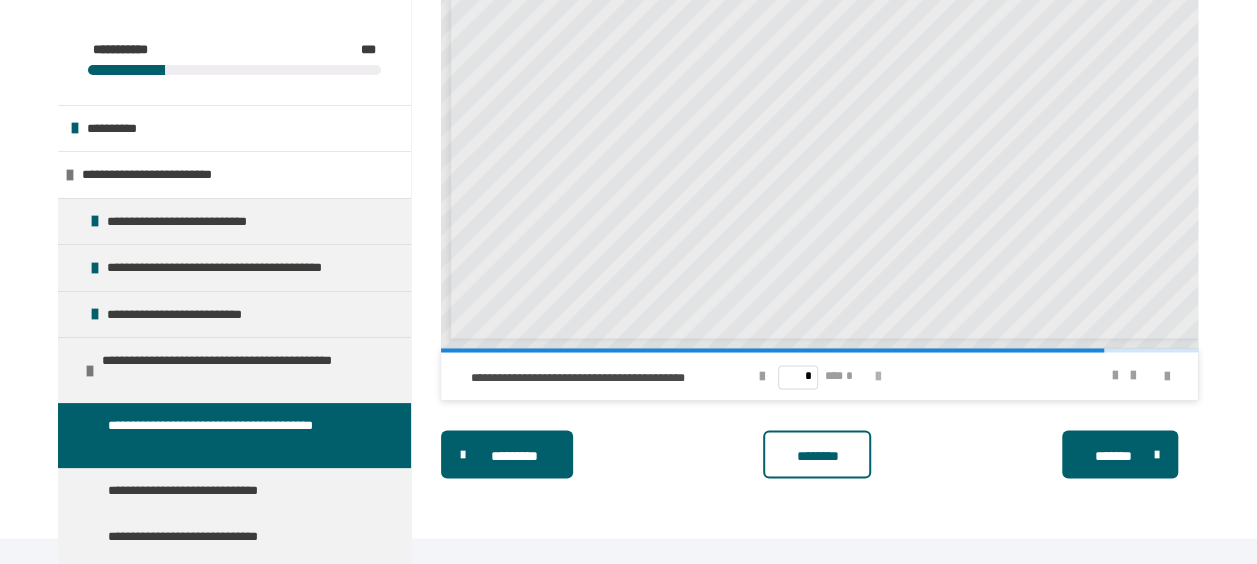 click at bounding box center (877, 377) 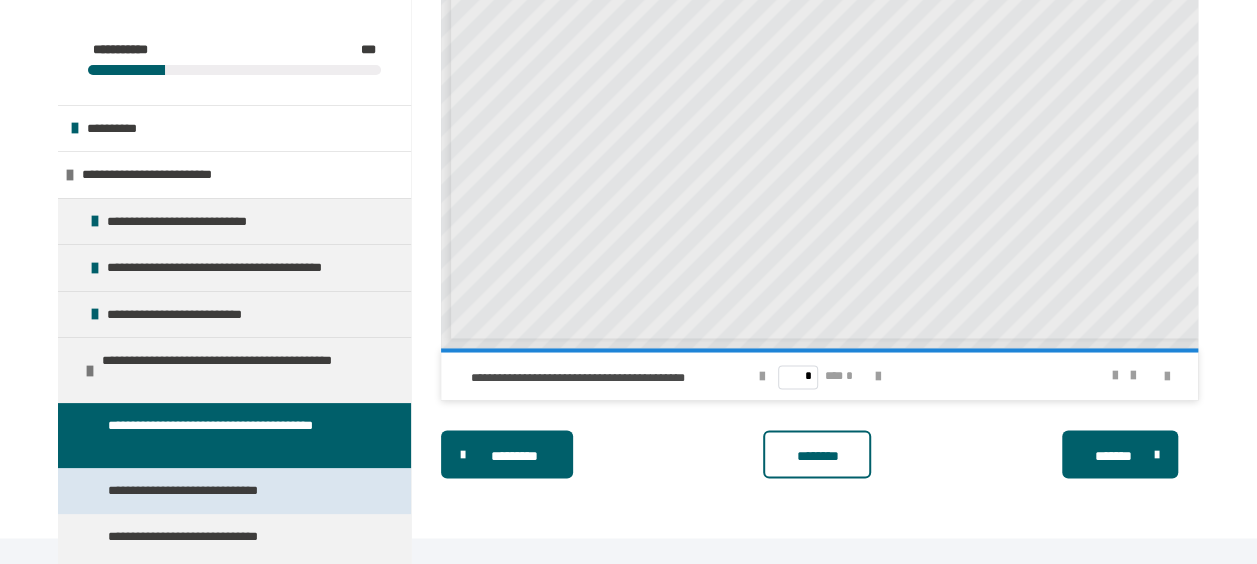 click on "**********" at bounding box center (189, 491) 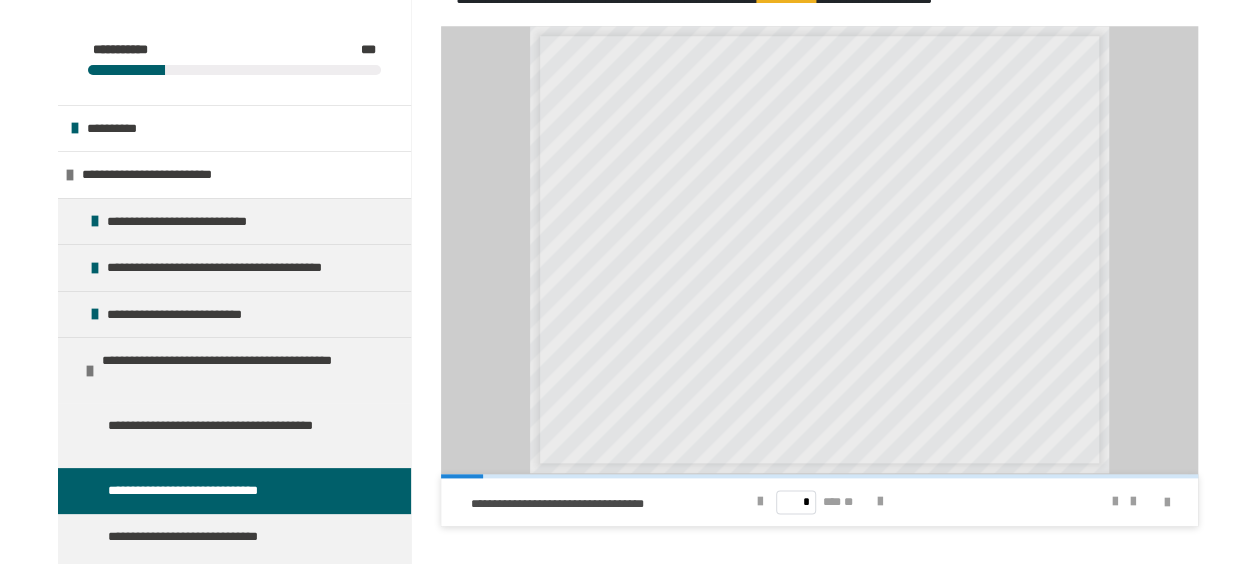scroll, scrollTop: 952, scrollLeft: 0, axis: vertical 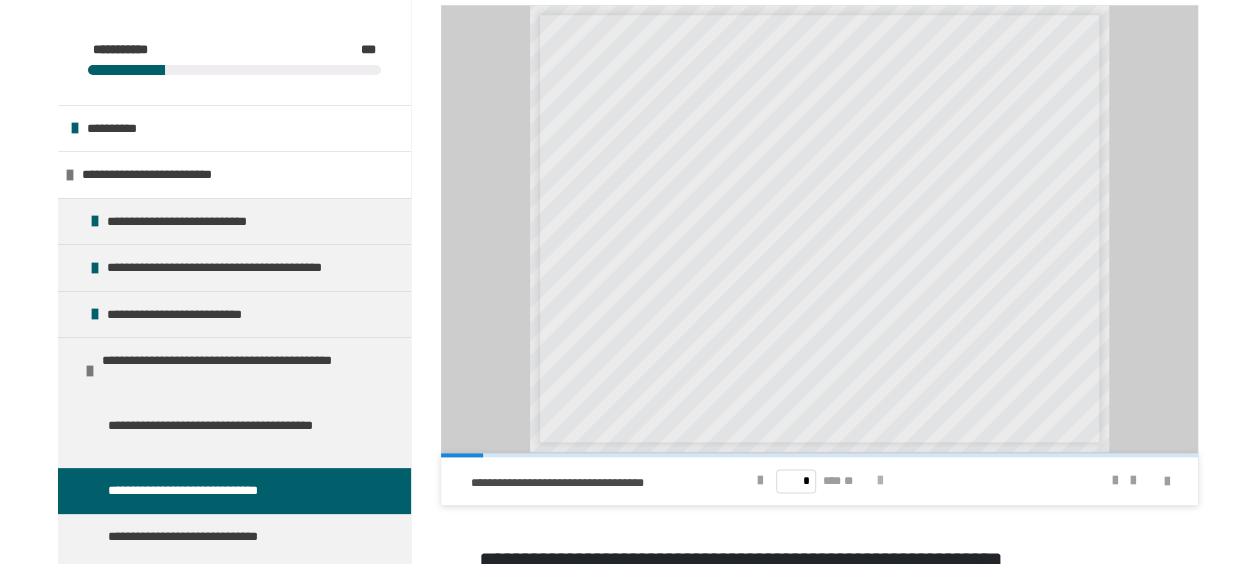 click at bounding box center [880, 481] 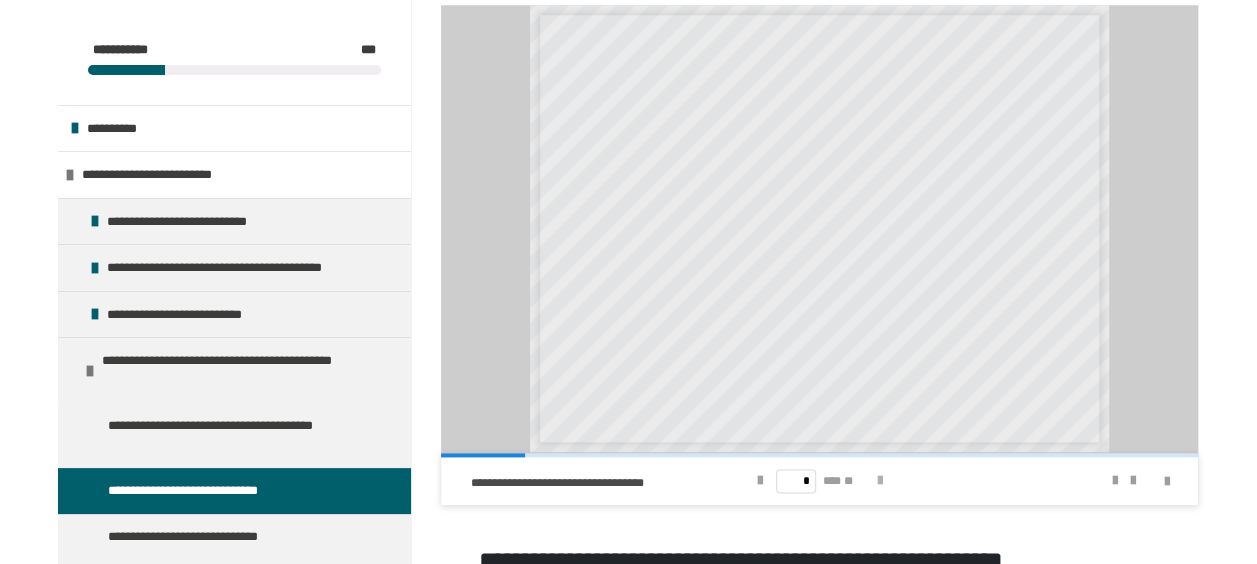 click at bounding box center [880, 481] 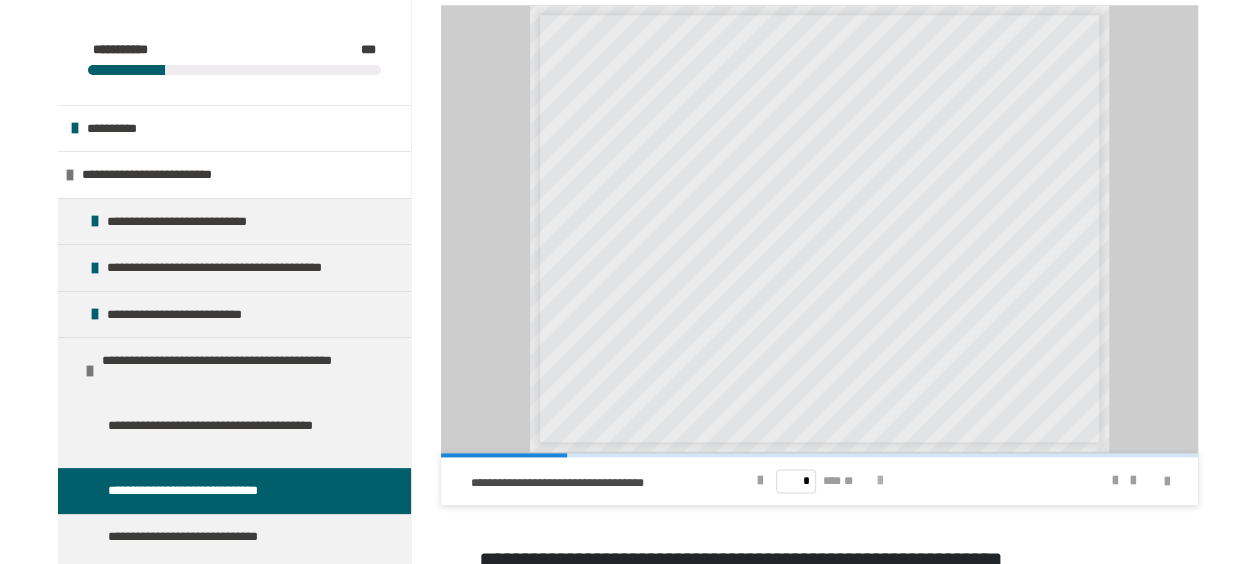 click at bounding box center [880, 481] 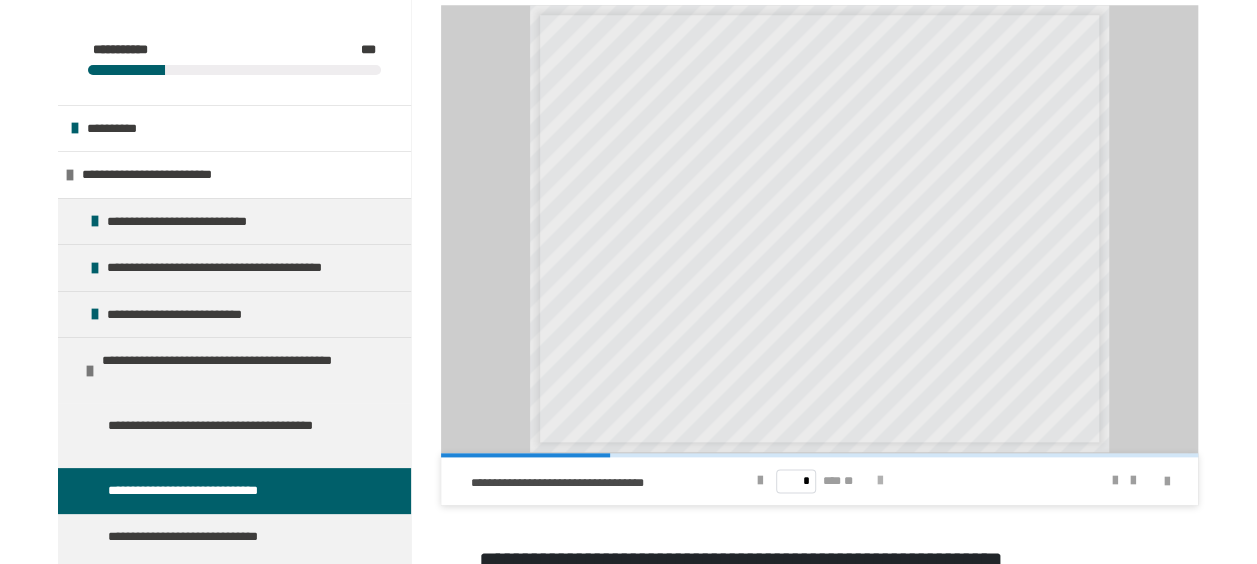 click at bounding box center (880, 481) 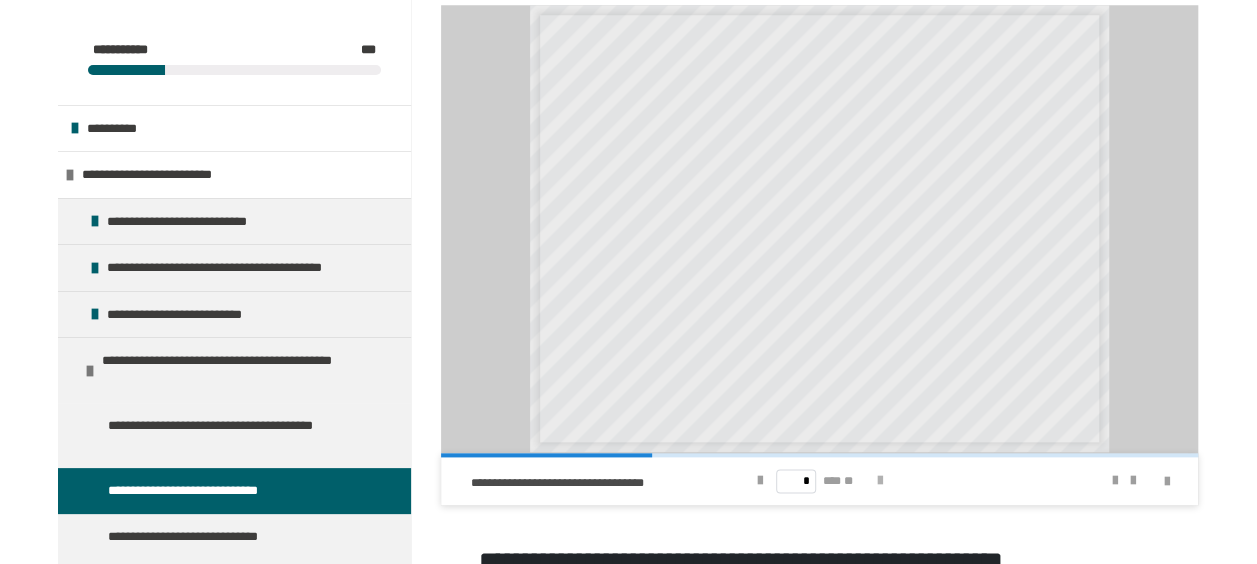 click at bounding box center (880, 481) 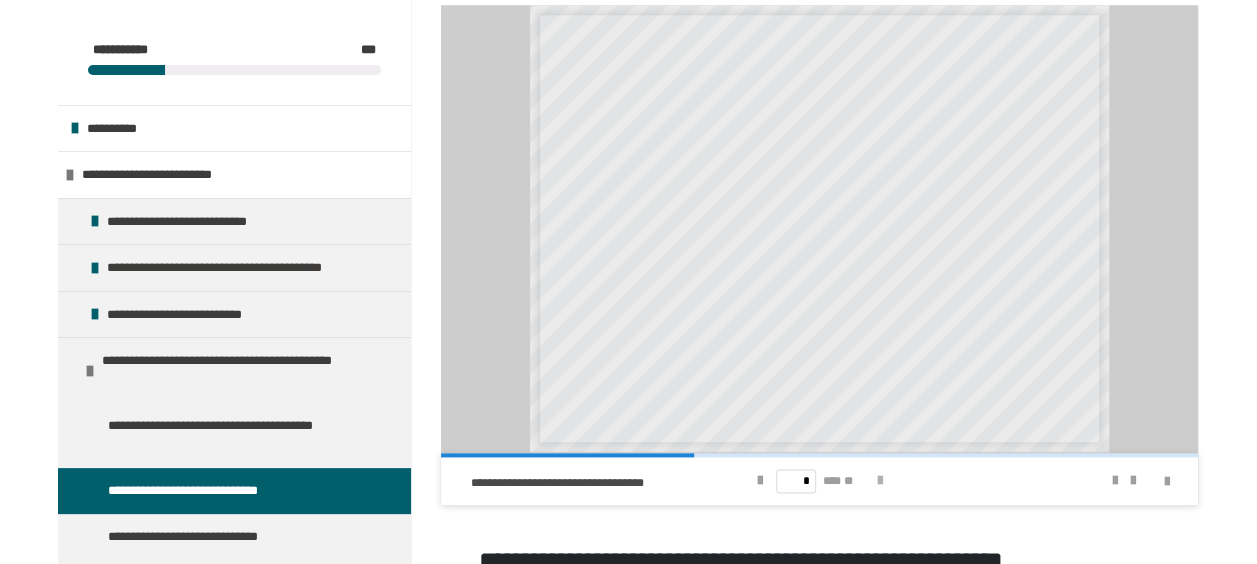 click at bounding box center [880, 481] 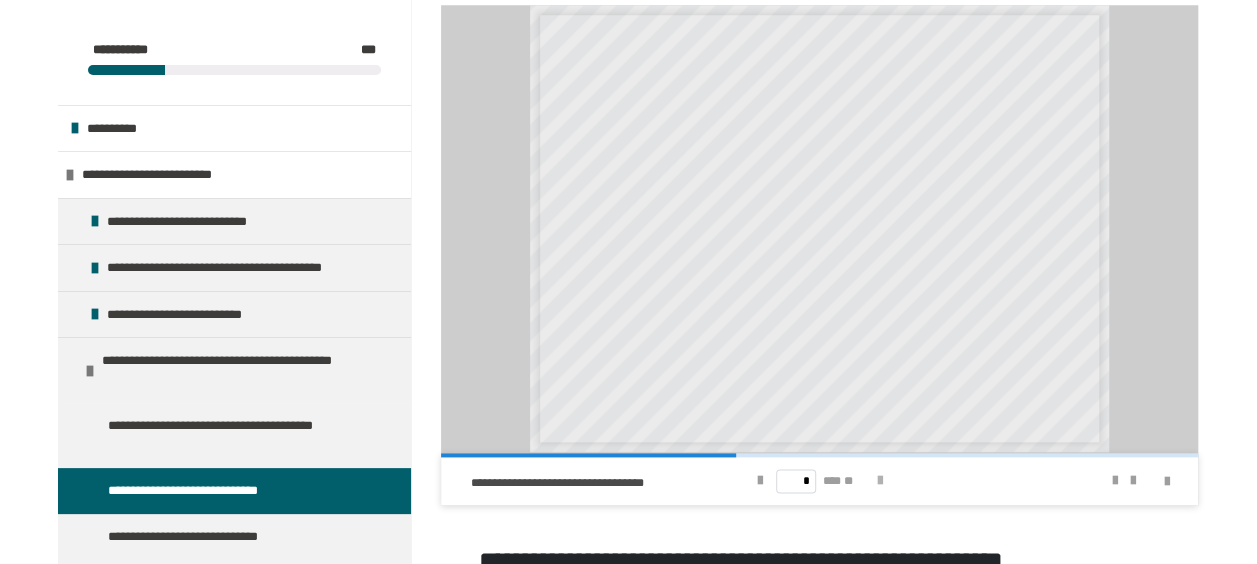 click at bounding box center [880, 481] 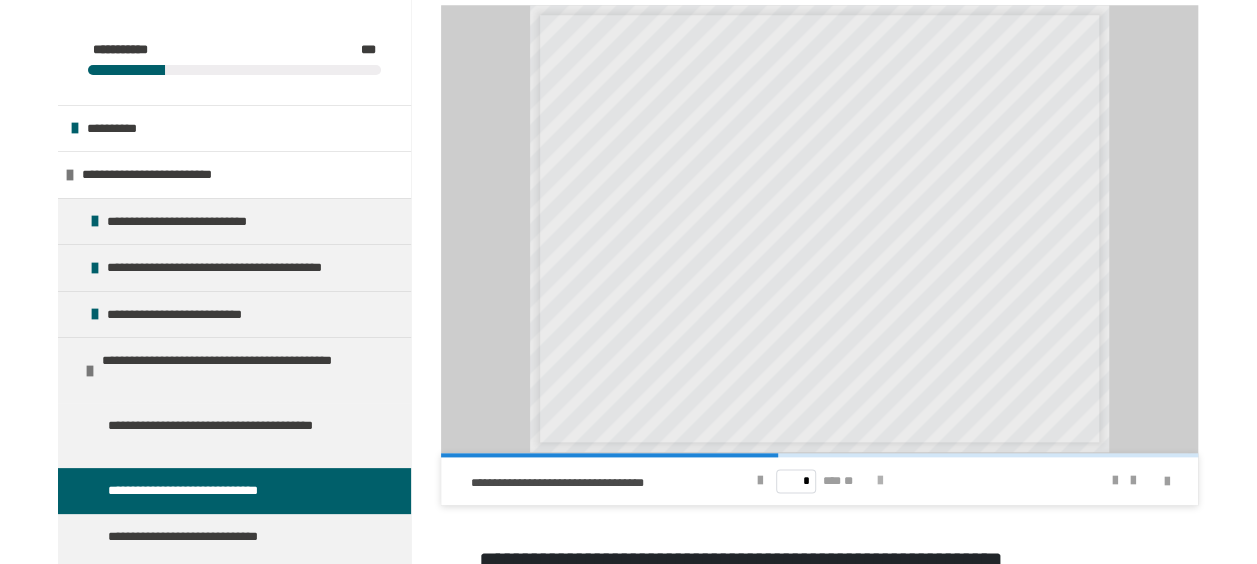click at bounding box center (880, 481) 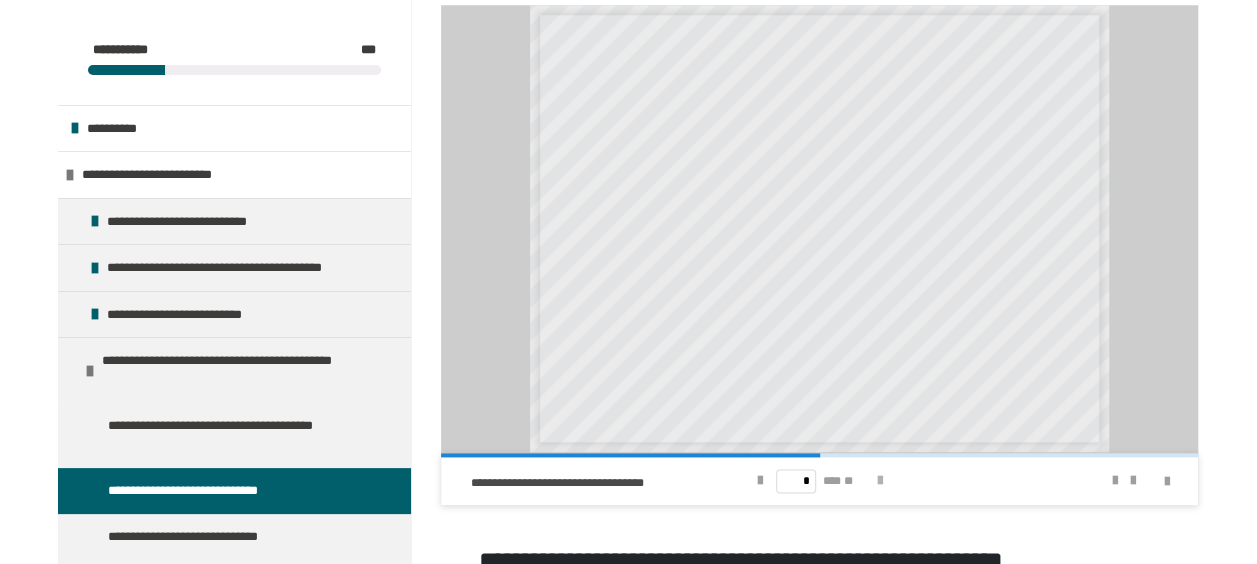 click at bounding box center (880, 481) 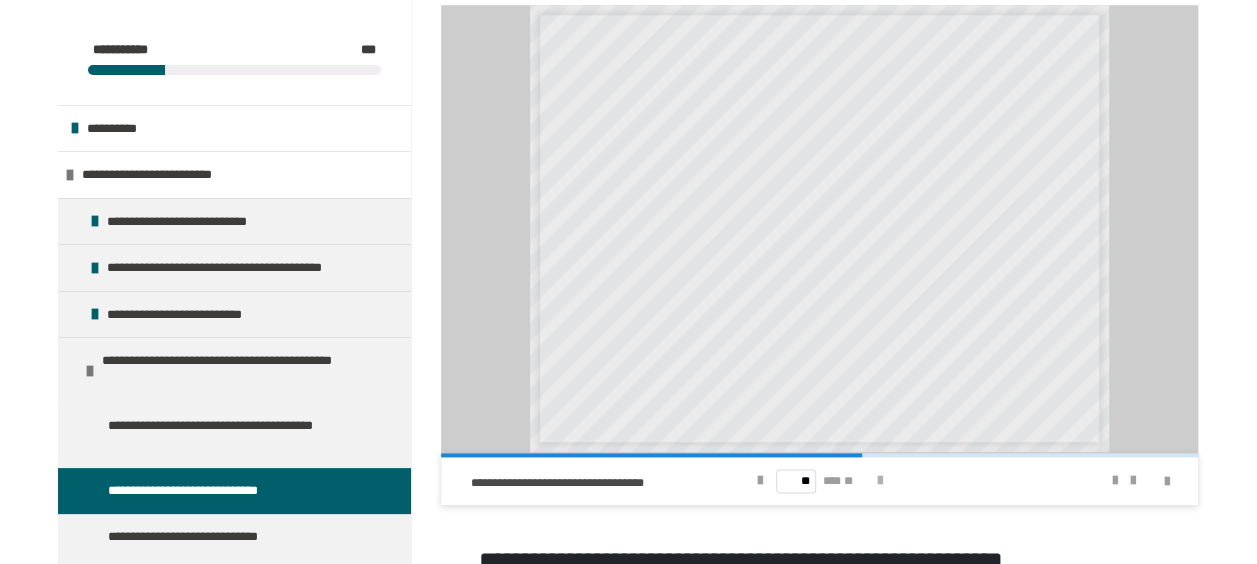 click at bounding box center (880, 481) 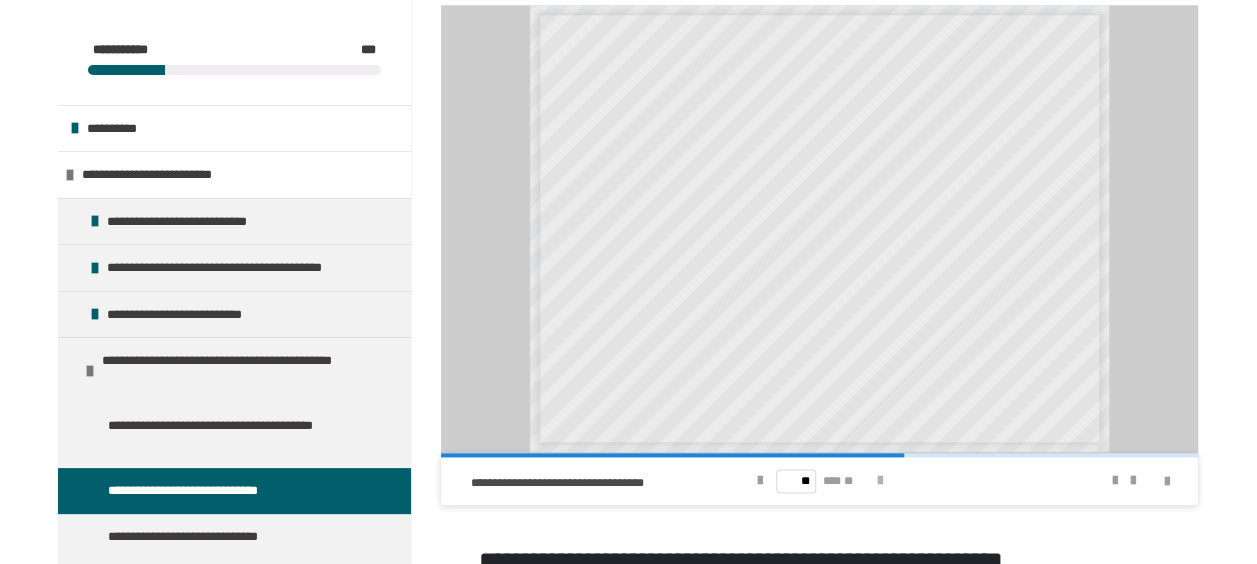 click at bounding box center [880, 481] 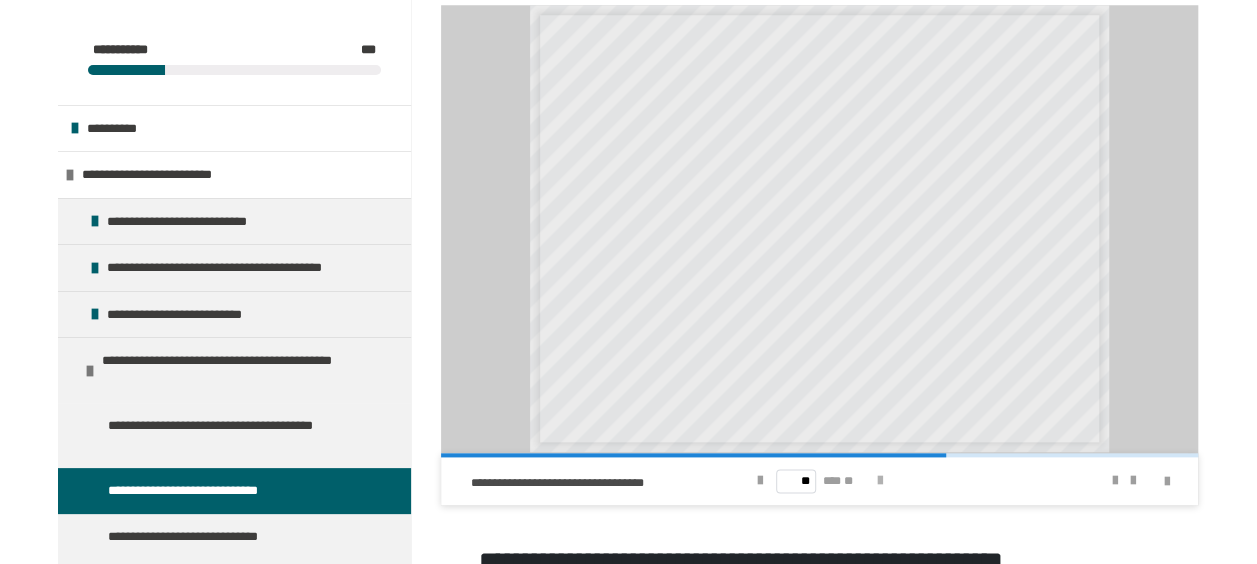 click at bounding box center [880, 481] 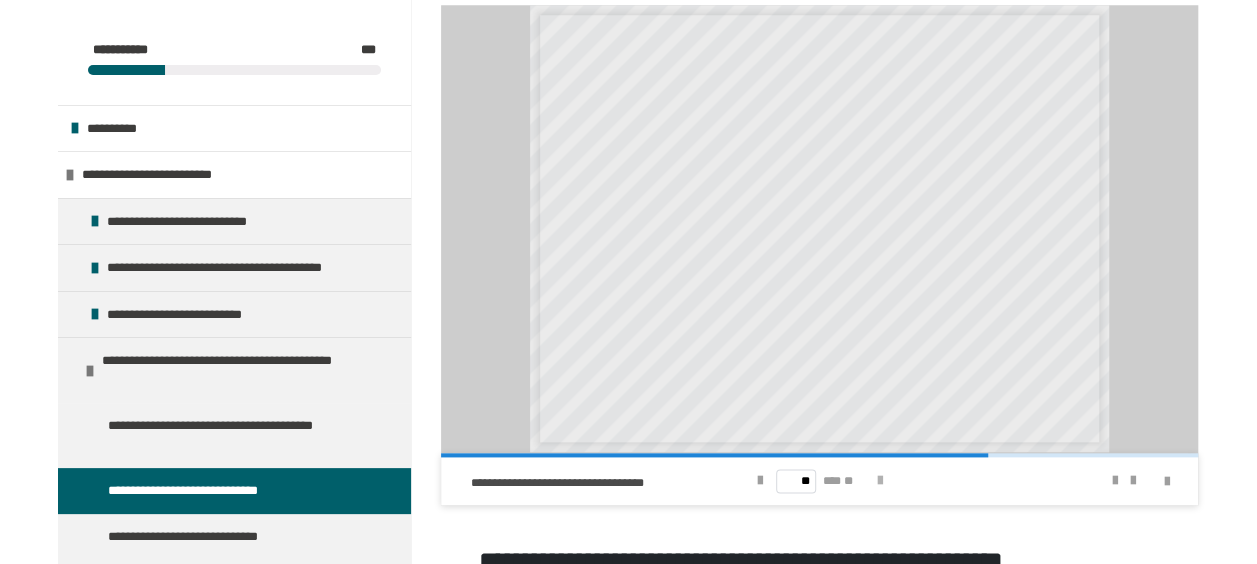 click at bounding box center [880, 481] 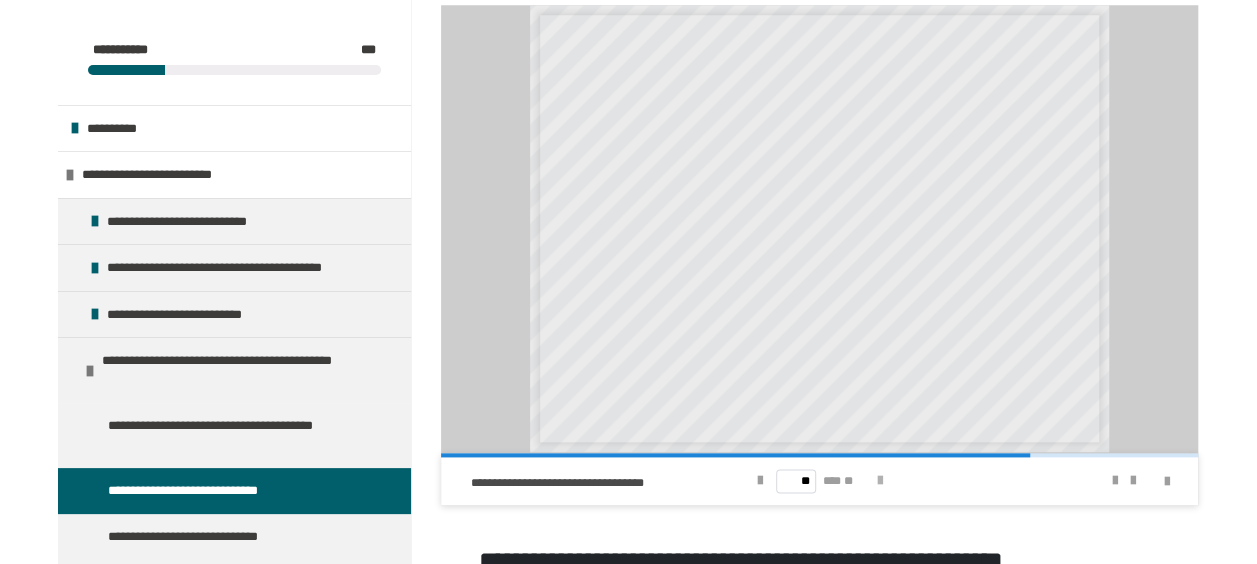 click at bounding box center [880, 481] 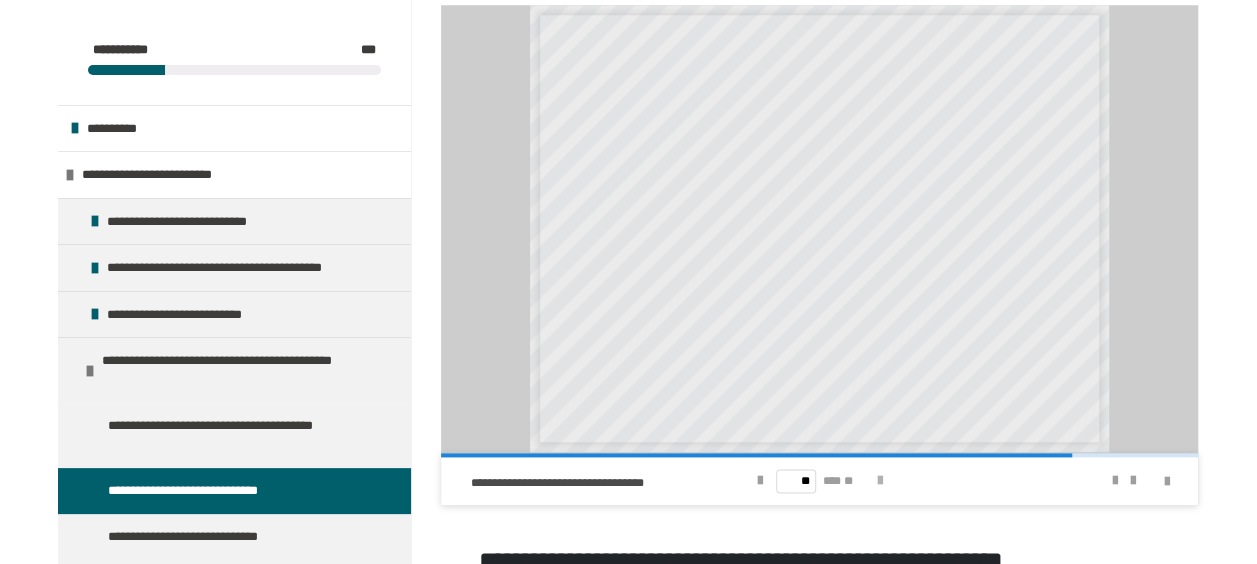 click at bounding box center [880, 481] 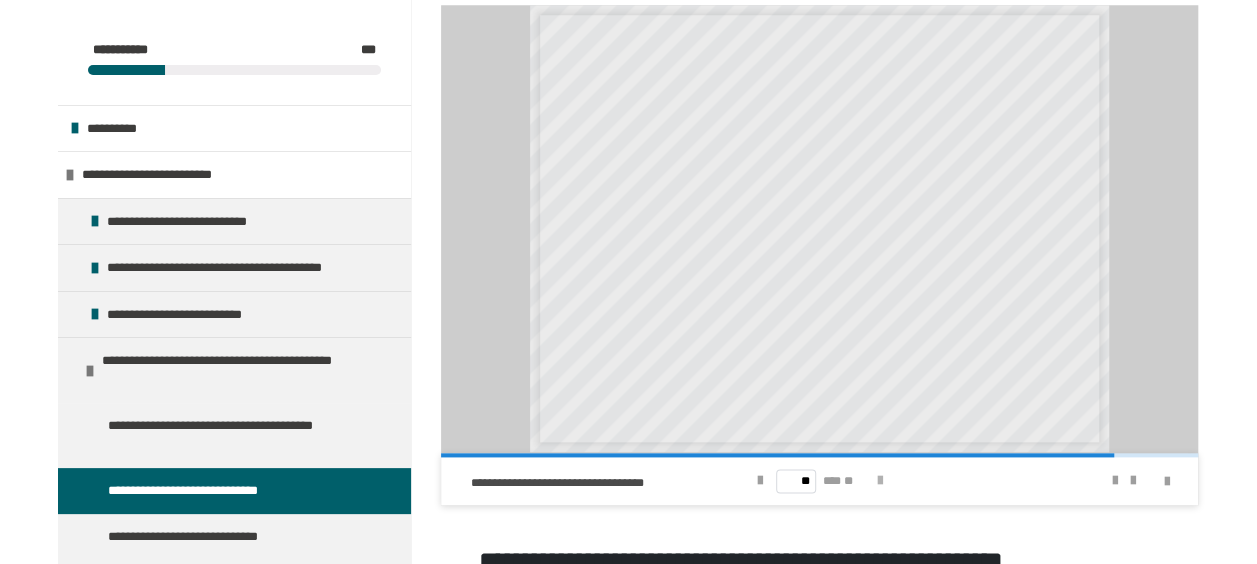 click at bounding box center [880, 481] 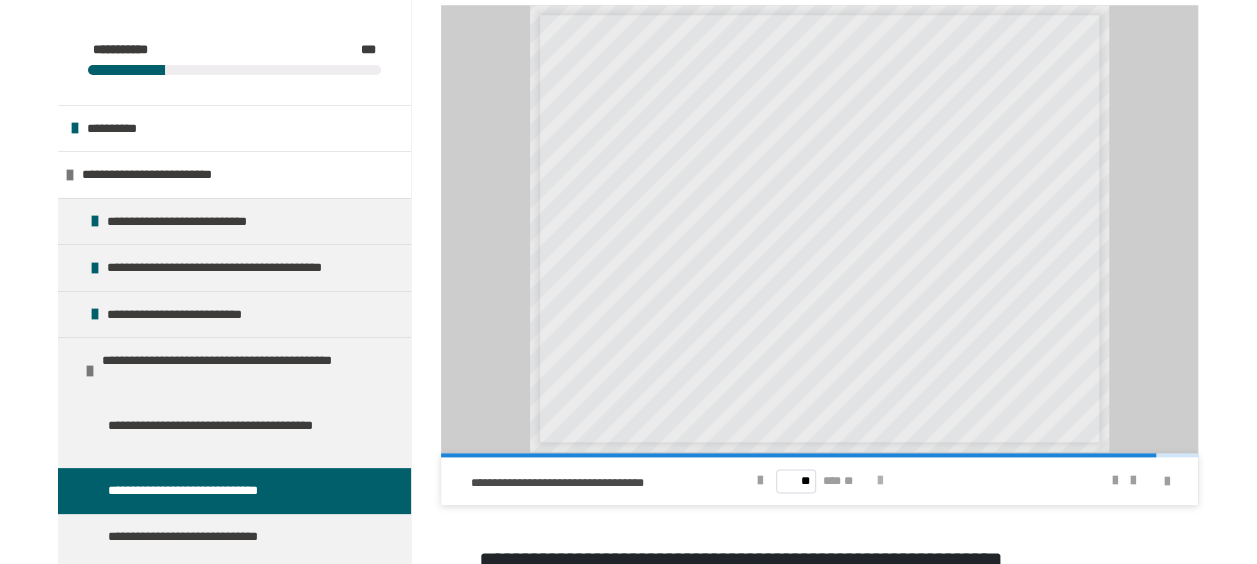 click at bounding box center (880, 481) 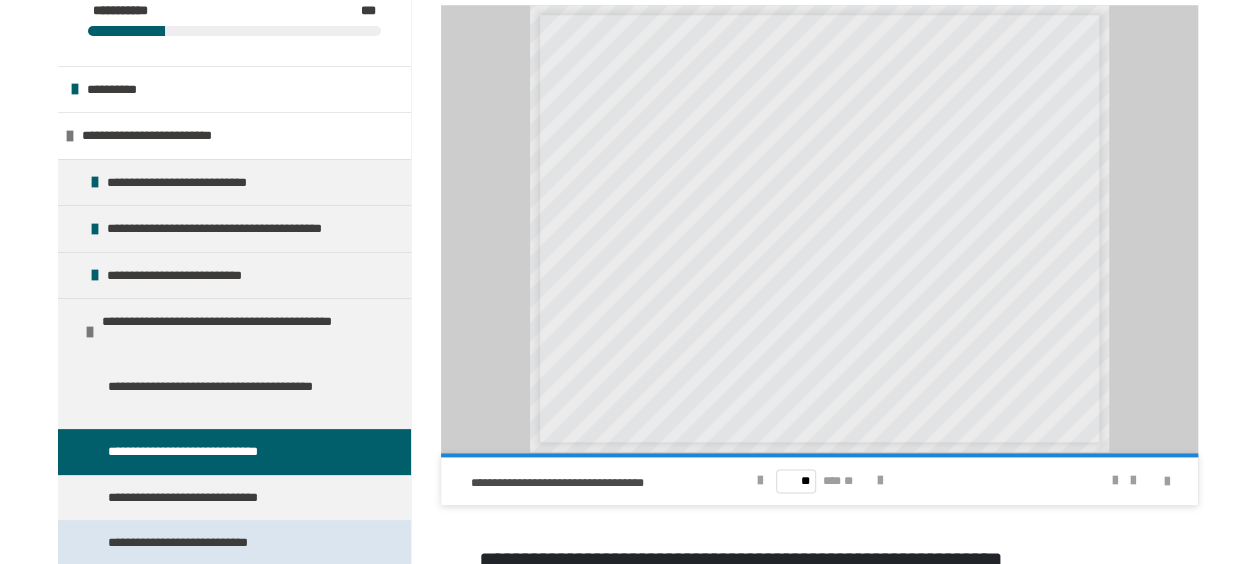 scroll, scrollTop: 100, scrollLeft: 0, axis: vertical 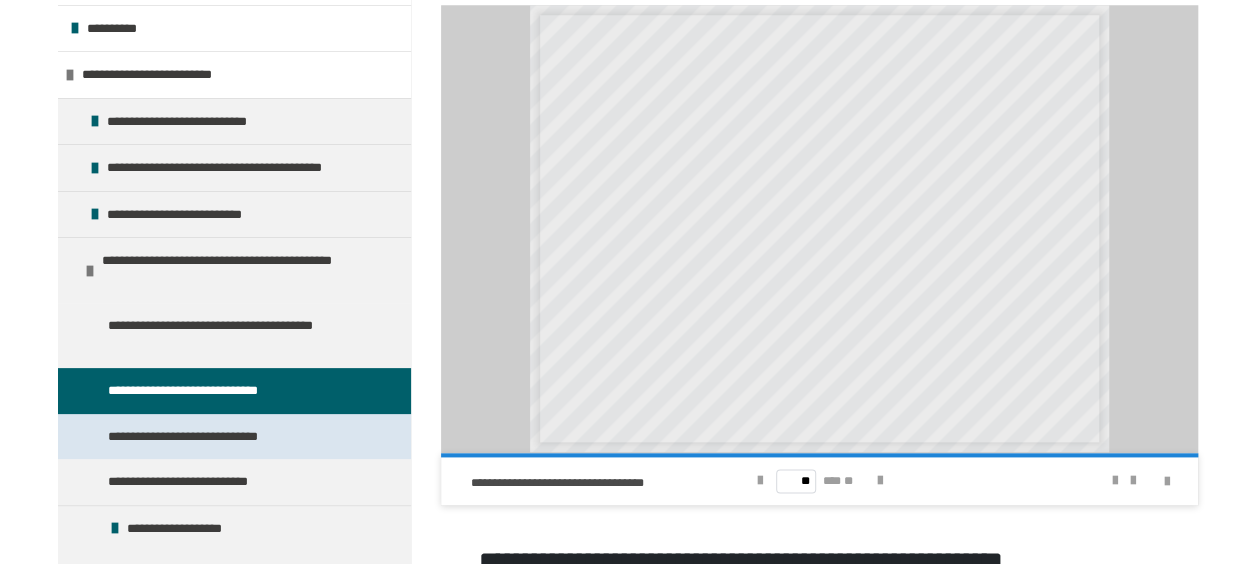 click on "**********" at bounding box center (197, 437) 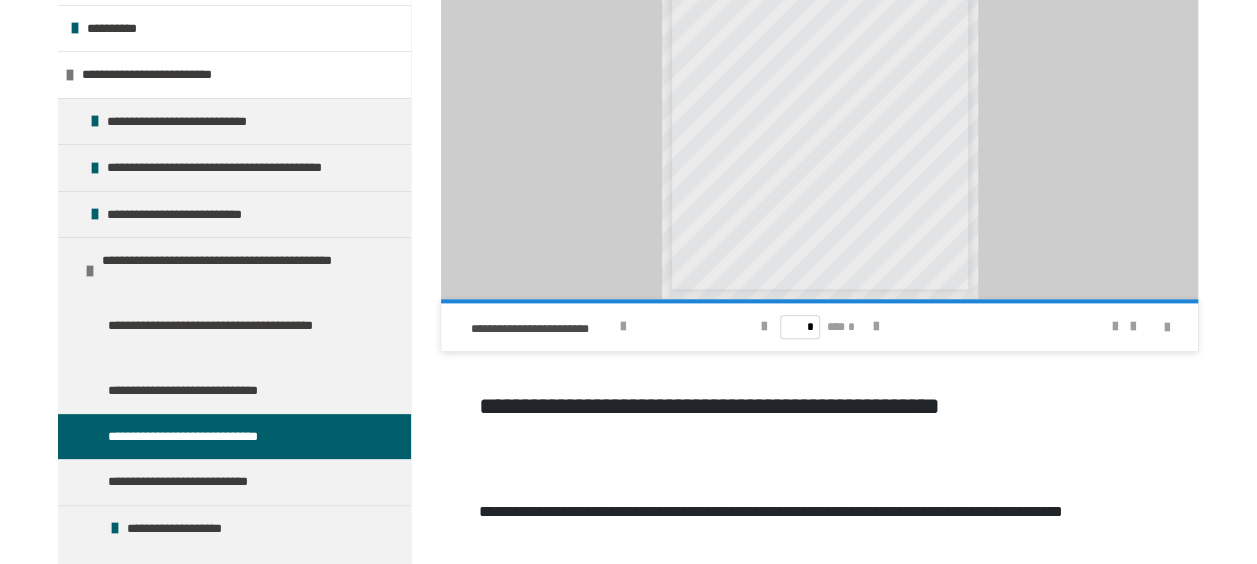 scroll, scrollTop: 1056, scrollLeft: 0, axis: vertical 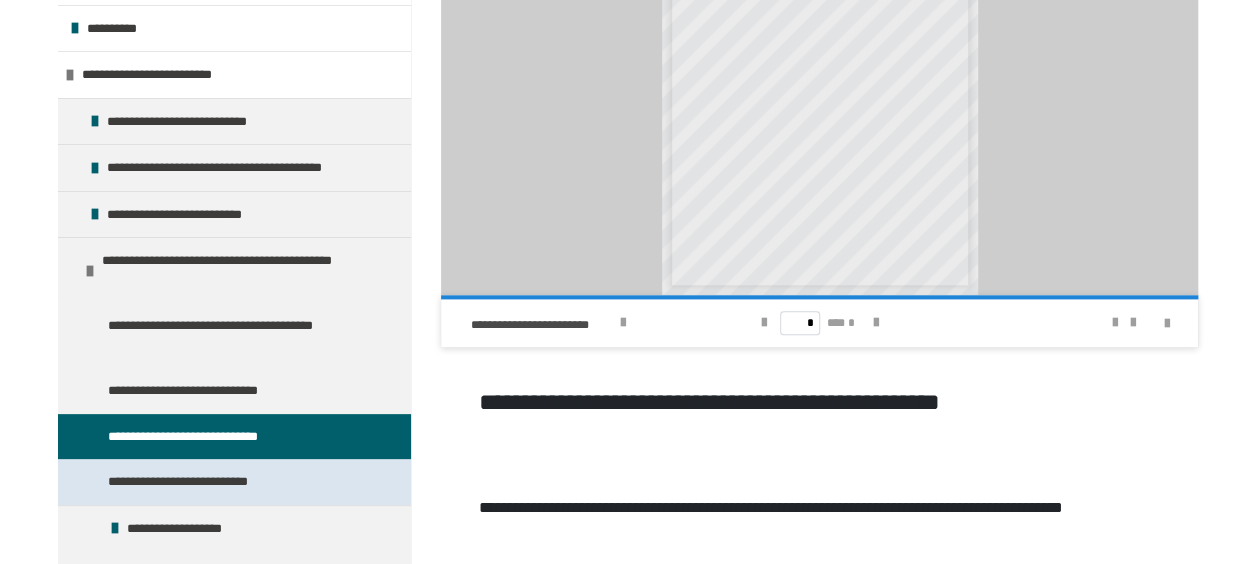 click on "**********" at bounding box center [192, 482] 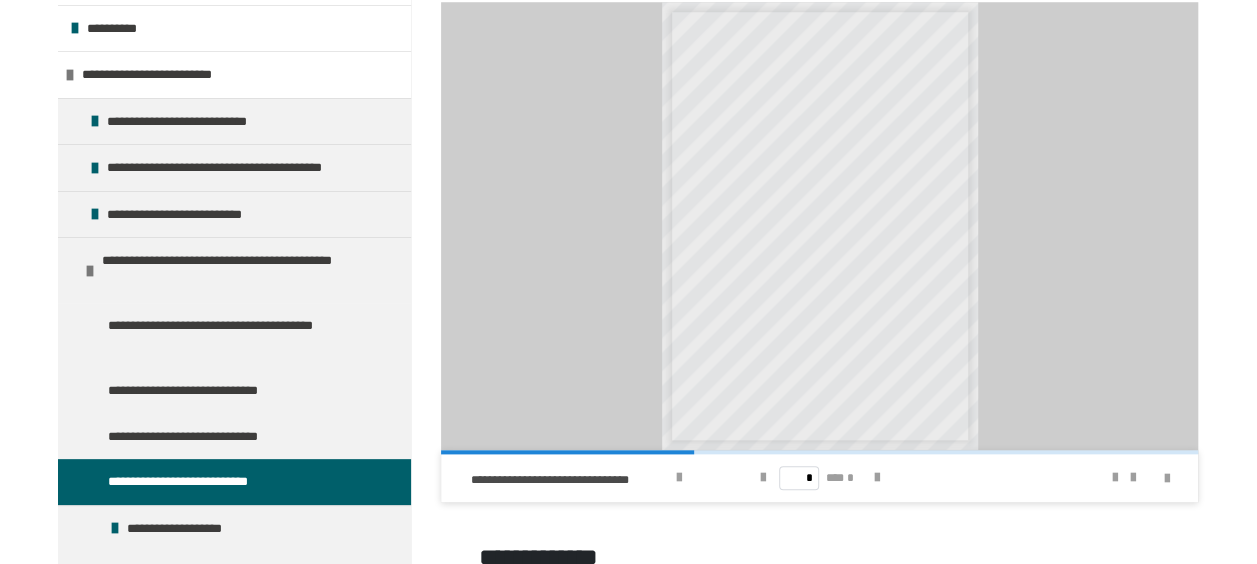 scroll, scrollTop: 892, scrollLeft: 0, axis: vertical 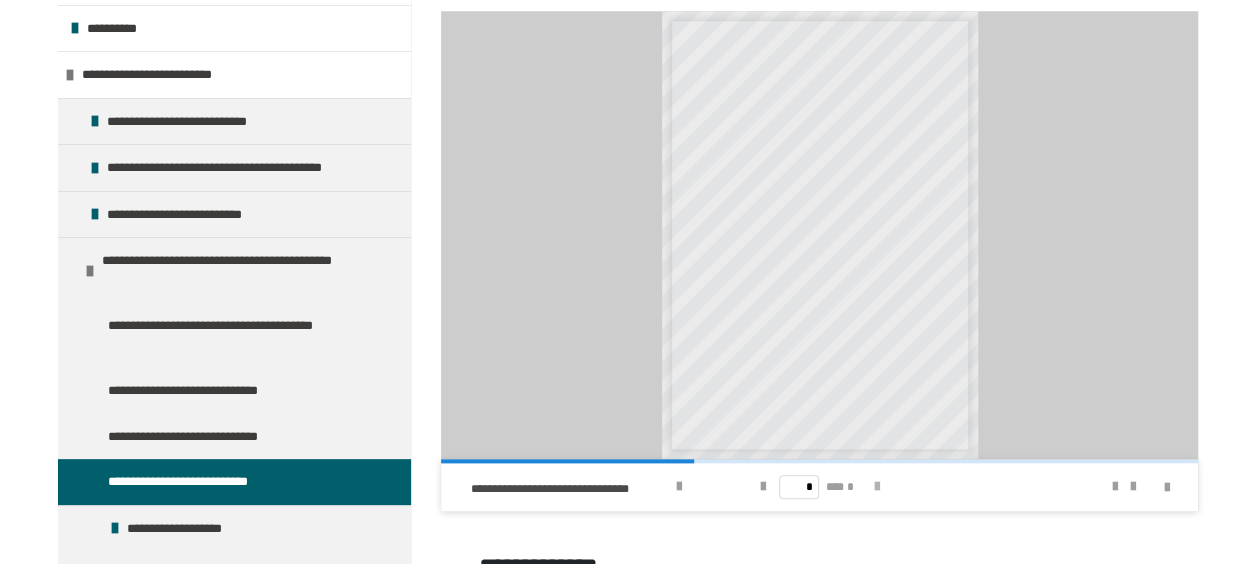 click at bounding box center [877, 487] 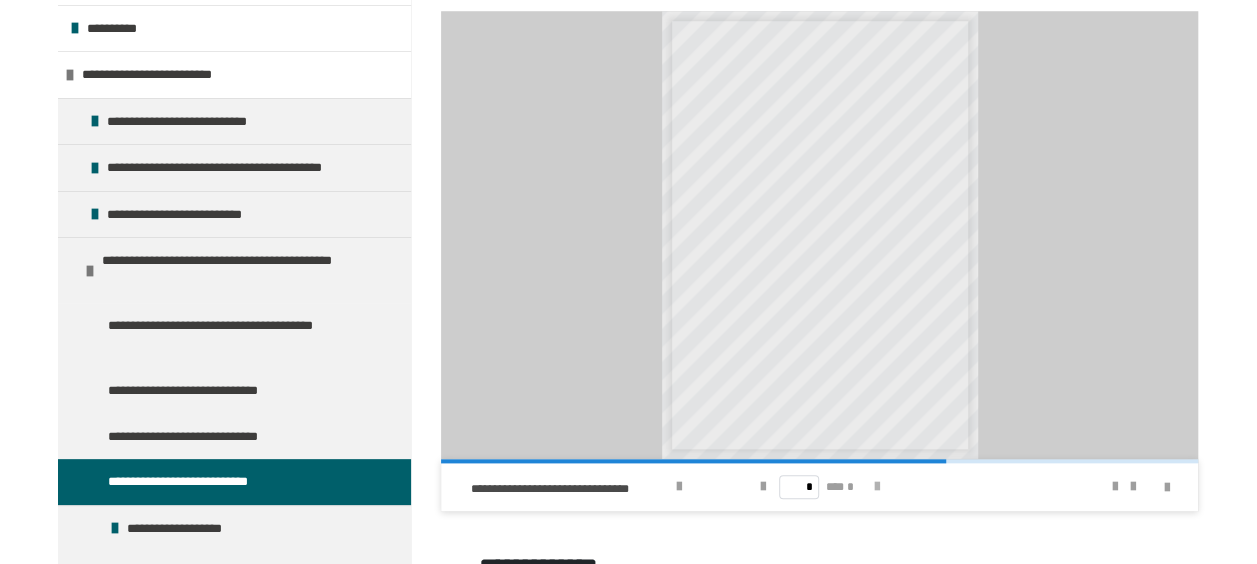 click at bounding box center (877, 487) 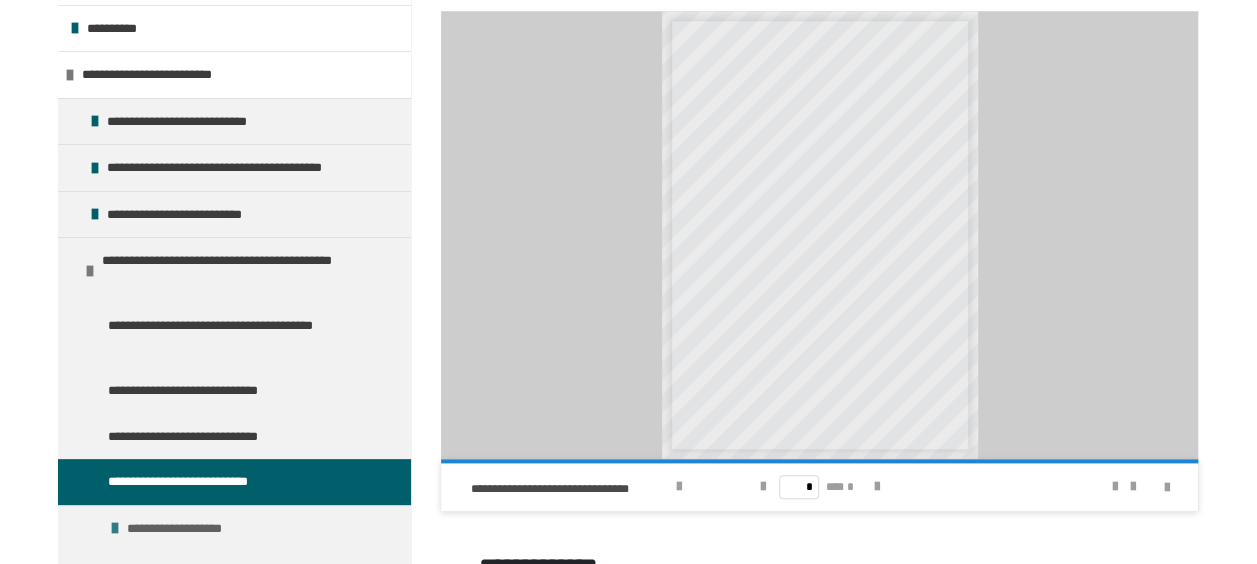 click on "**********" at bounding box center (175, 529) 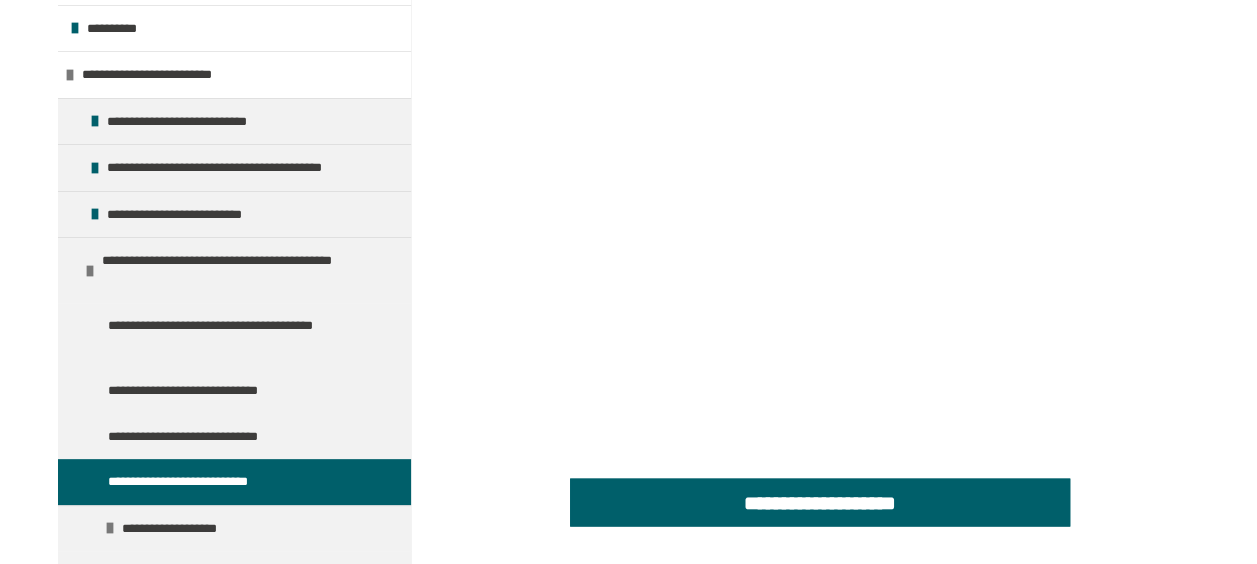 scroll, scrollTop: 1595, scrollLeft: 0, axis: vertical 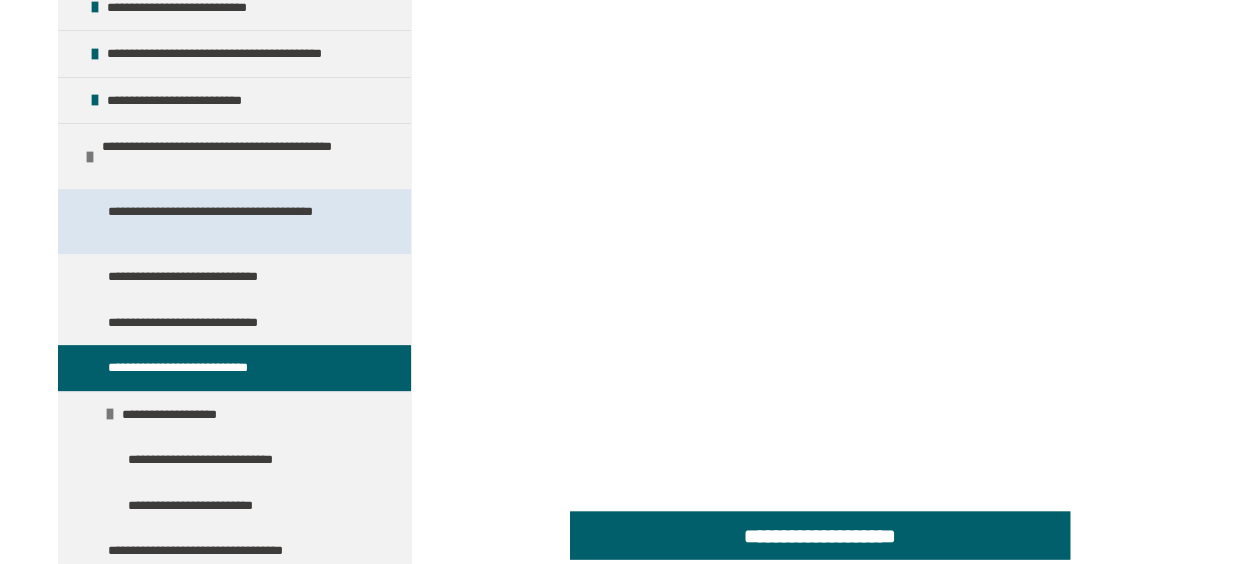 click on "**********" at bounding box center (229, 221) 